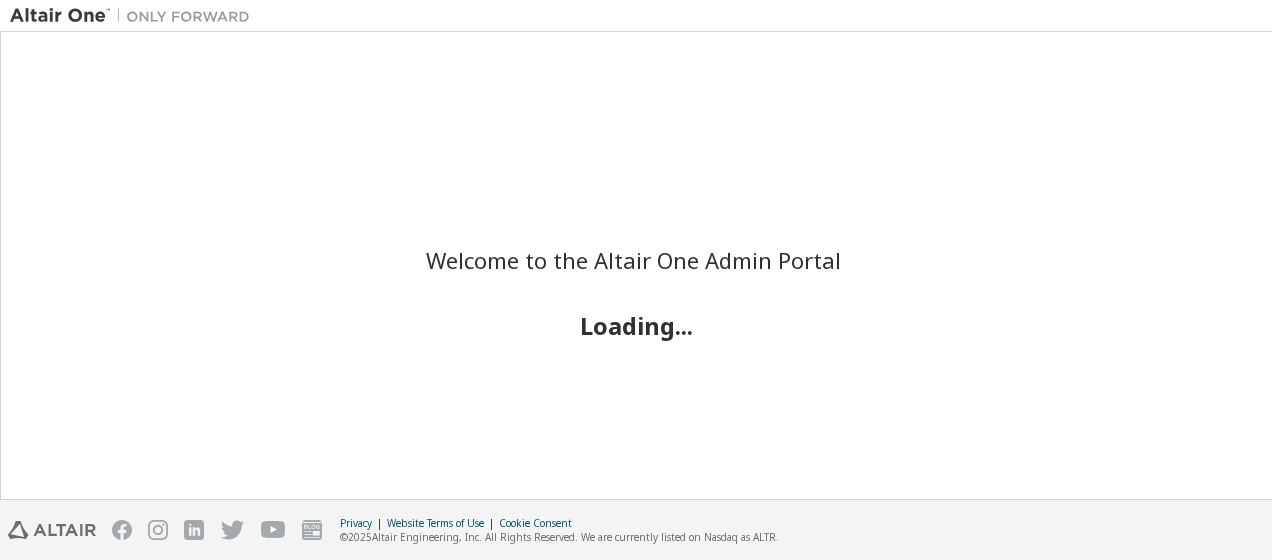 scroll, scrollTop: 0, scrollLeft: 0, axis: both 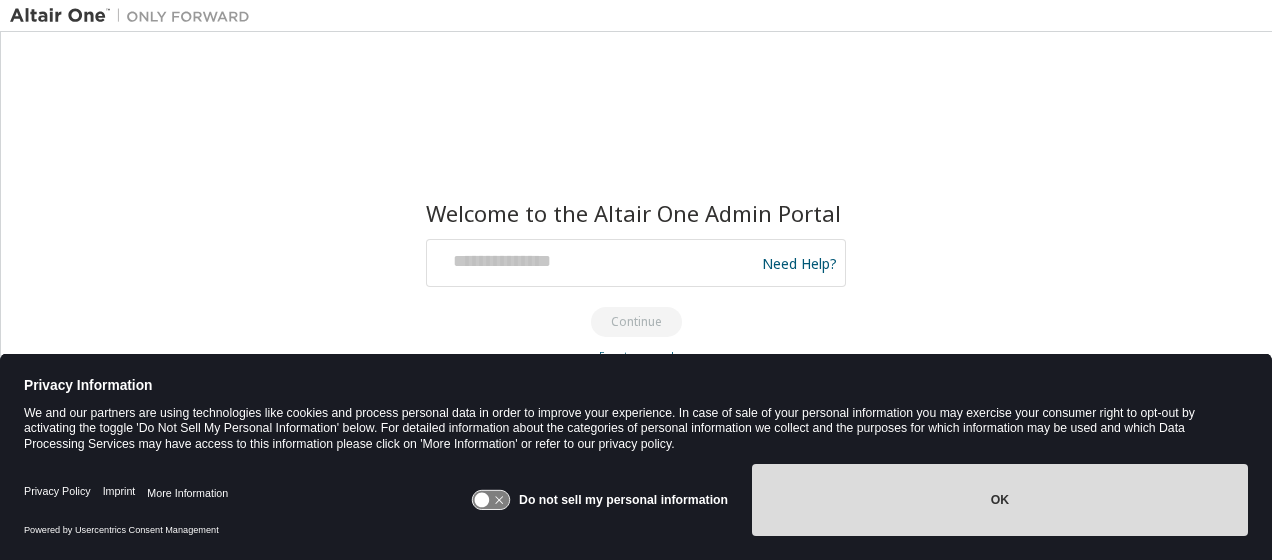click on "OK" at bounding box center [1000, 500] 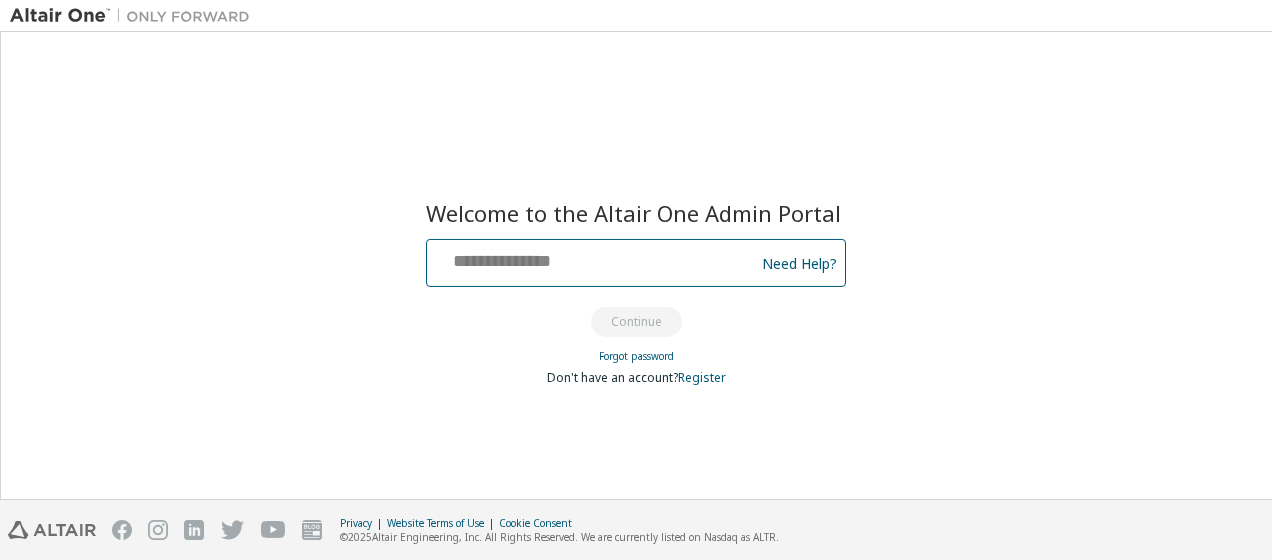 click at bounding box center (593, 258) 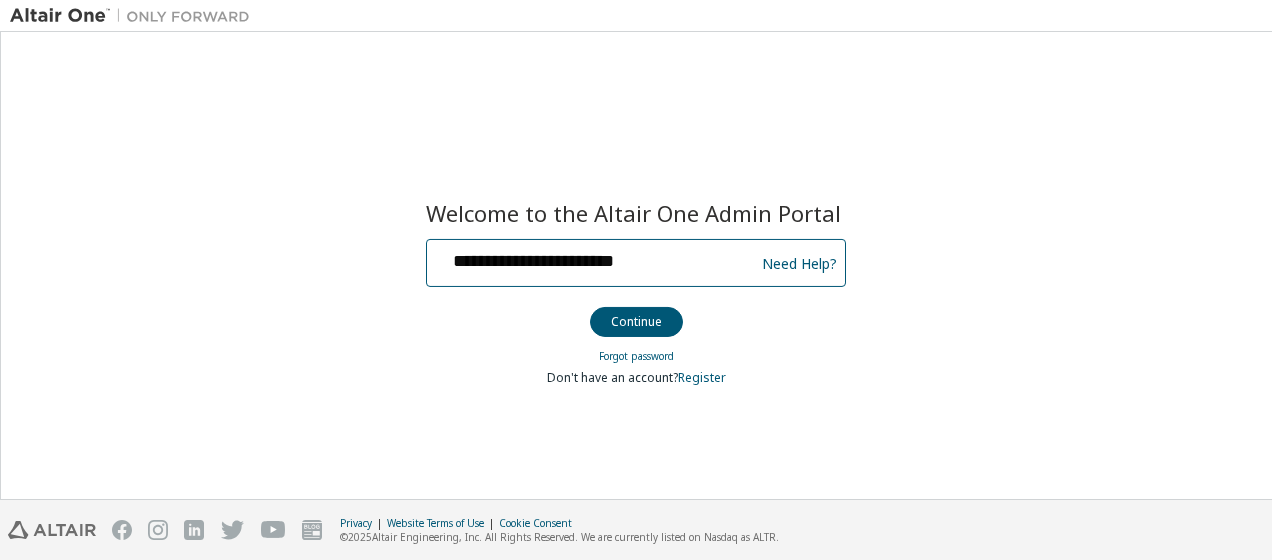 type on "**********" 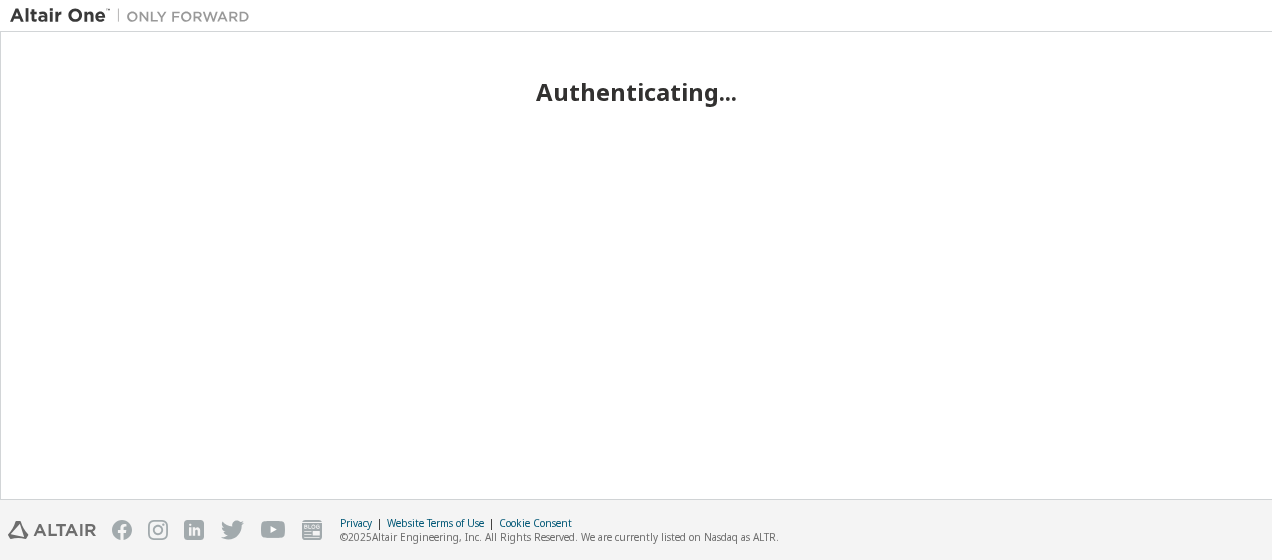 scroll, scrollTop: 0, scrollLeft: 0, axis: both 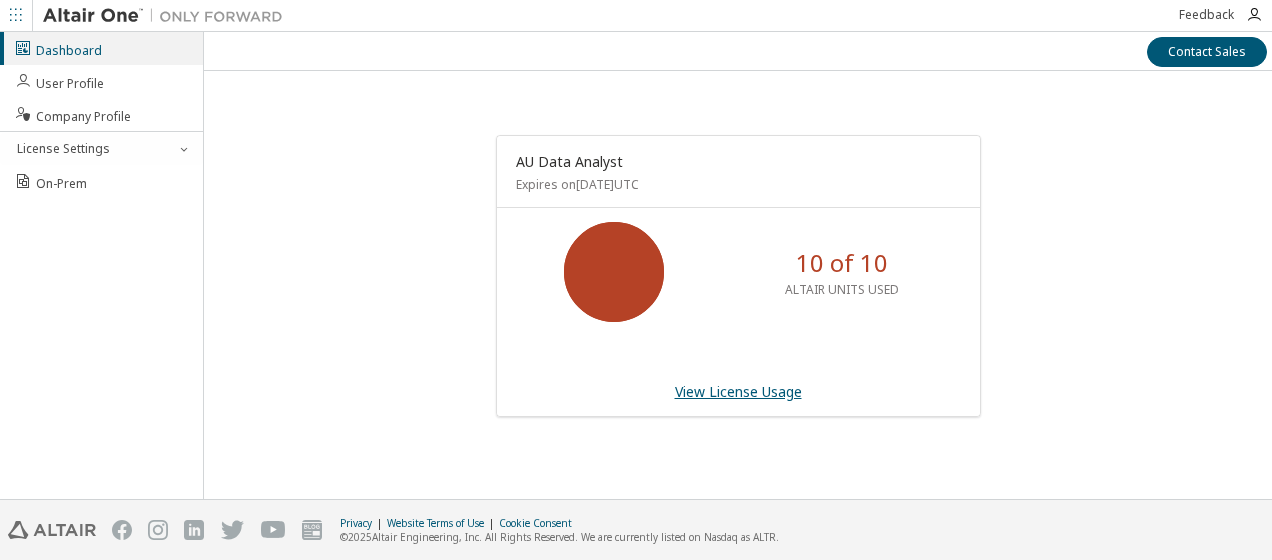 click on "View License Usage" at bounding box center [738, 391] 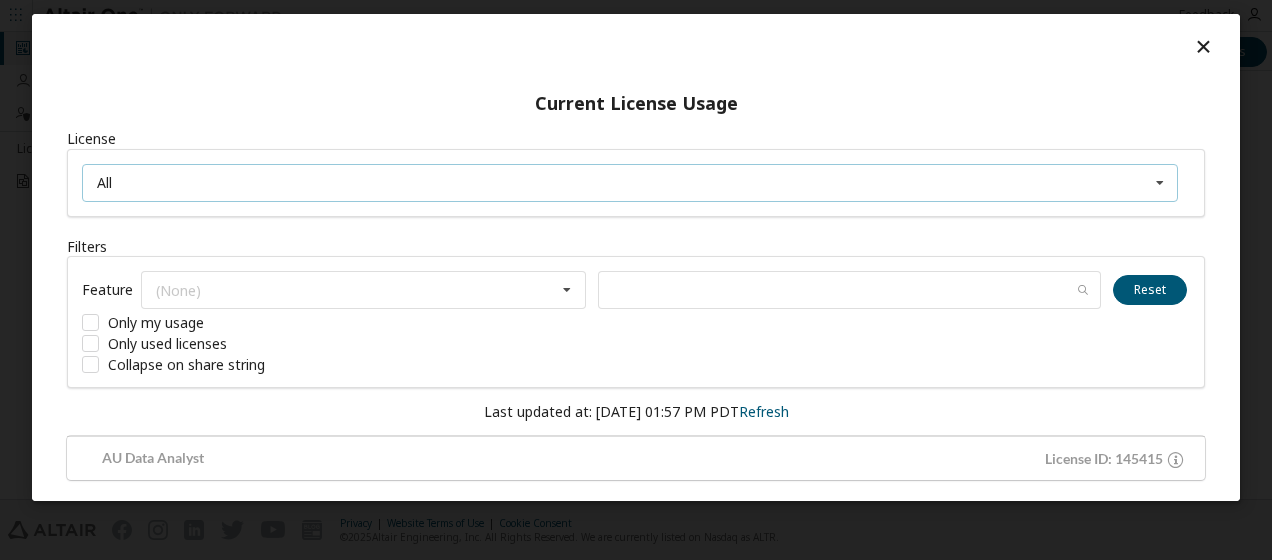 click at bounding box center [1160, 183] 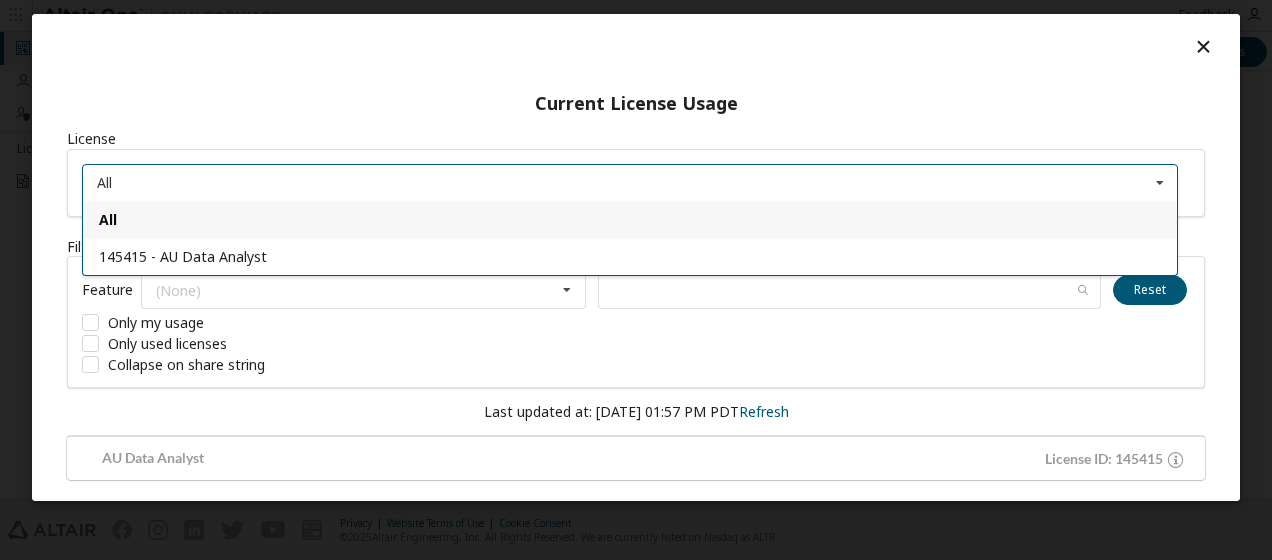 click at bounding box center [1160, 183] 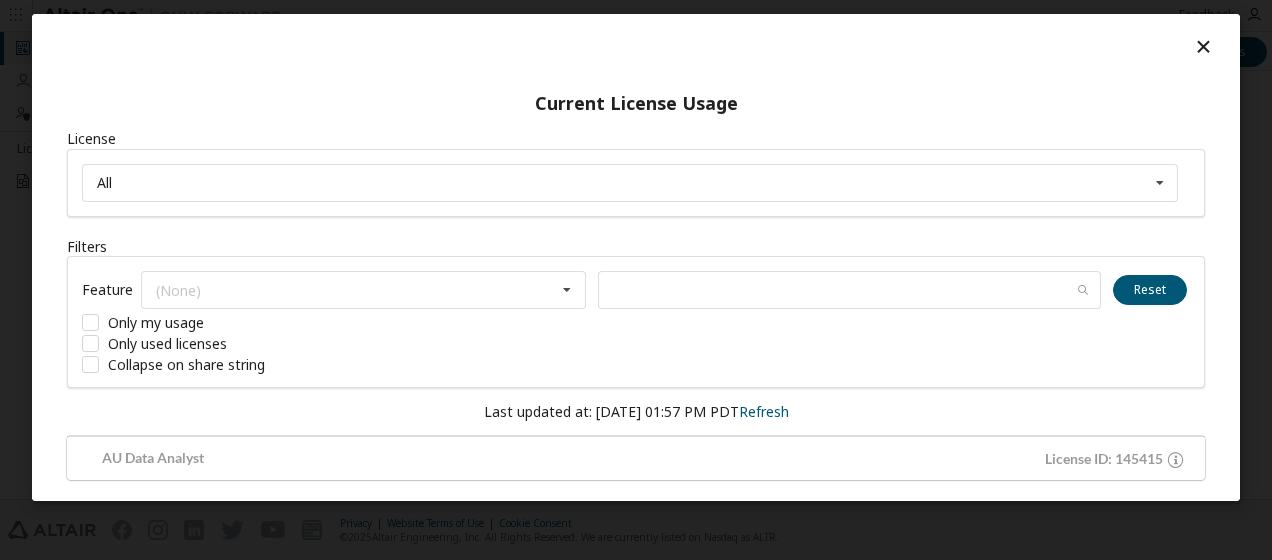 click at bounding box center [1203, 46] 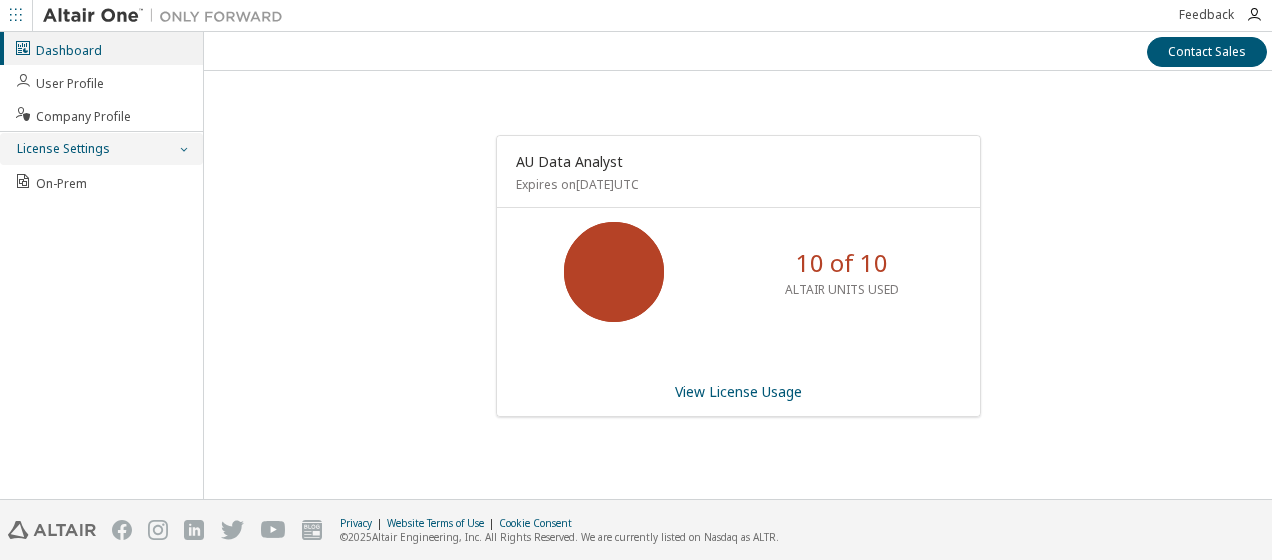 click on "License Settings" at bounding box center (62, 149) 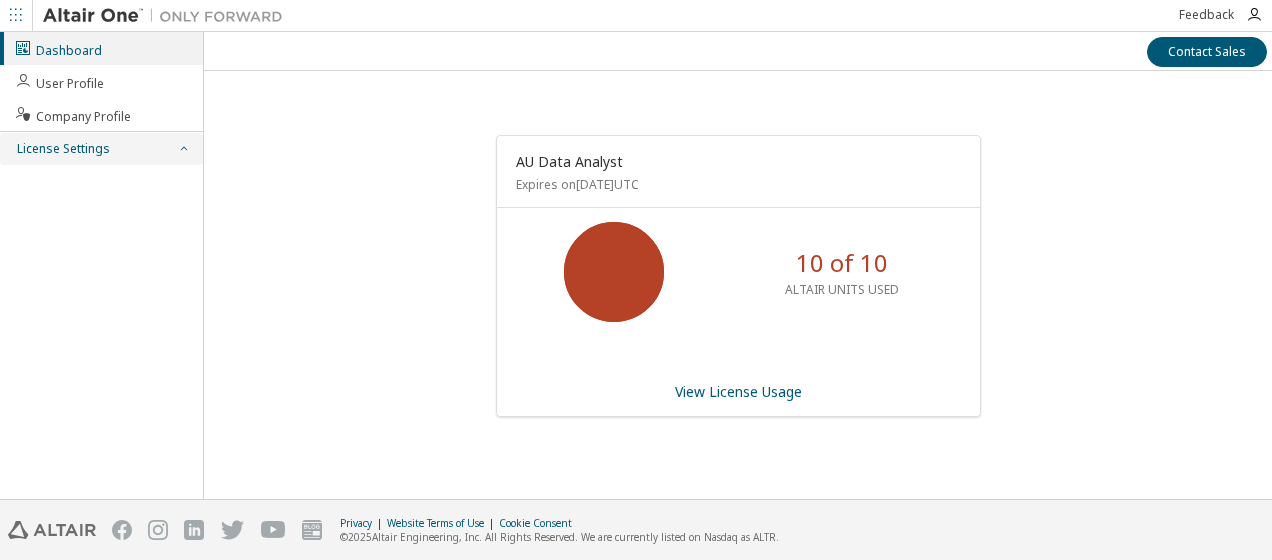 click on "License Settings" at bounding box center (62, 149) 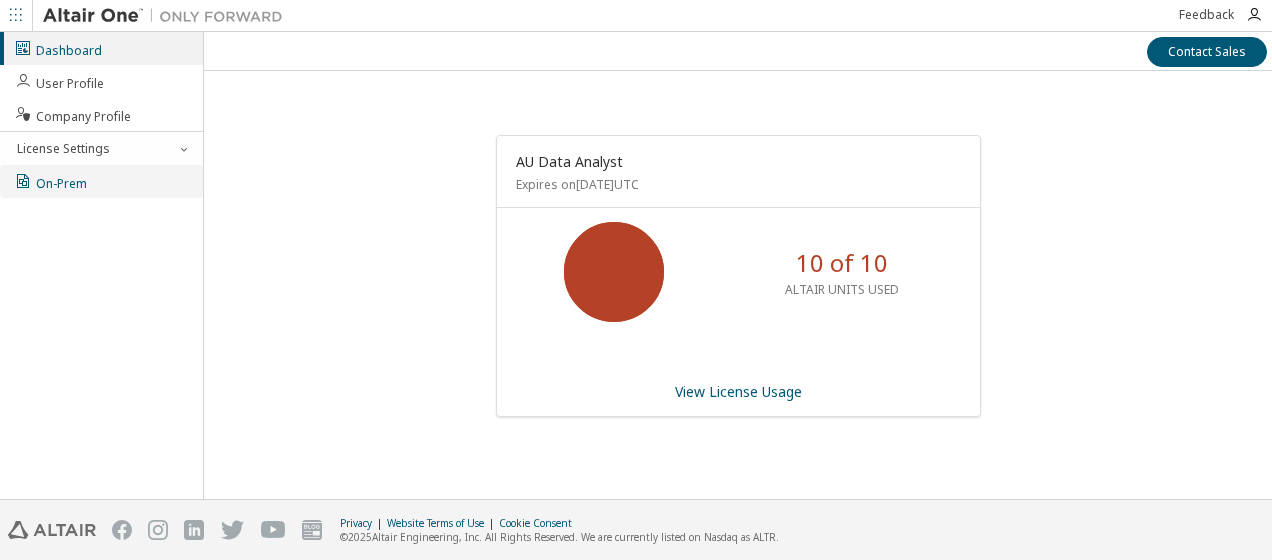 click on "On-Prem" at bounding box center [50, 181] 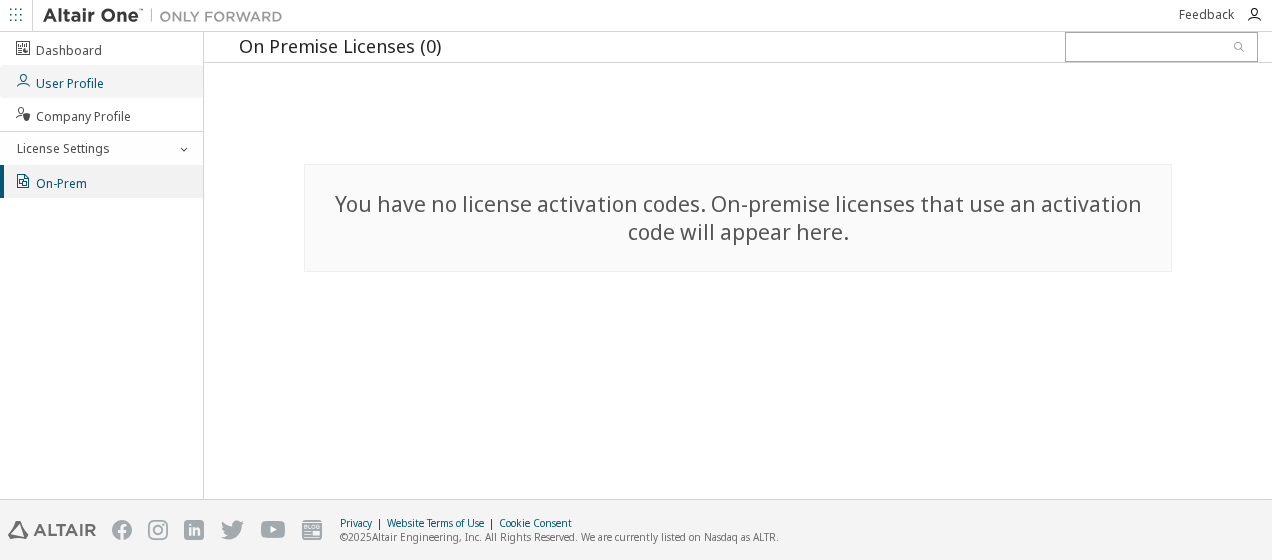 click on "User Profile" at bounding box center (59, 81) 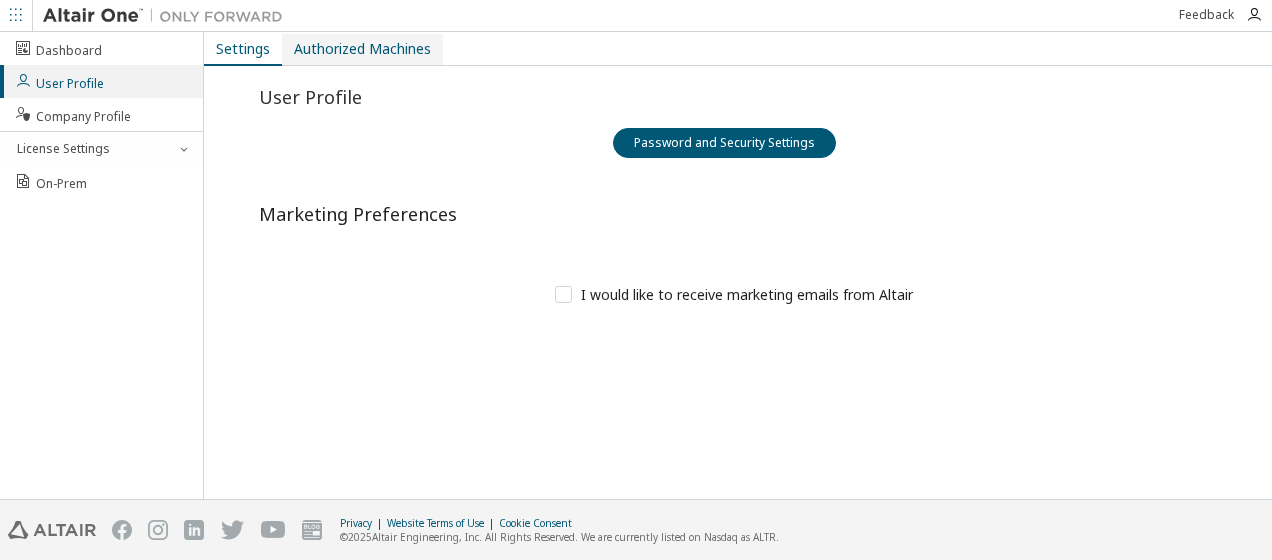 click on "Authorized Machines" at bounding box center (362, 49) 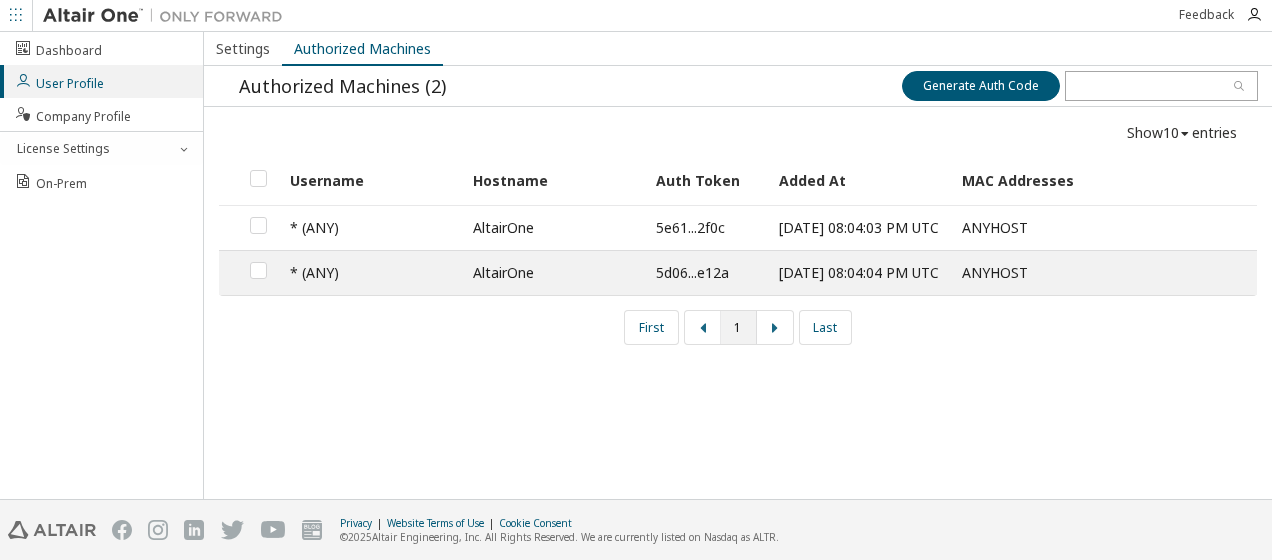 click at bounding box center (1185, 134) 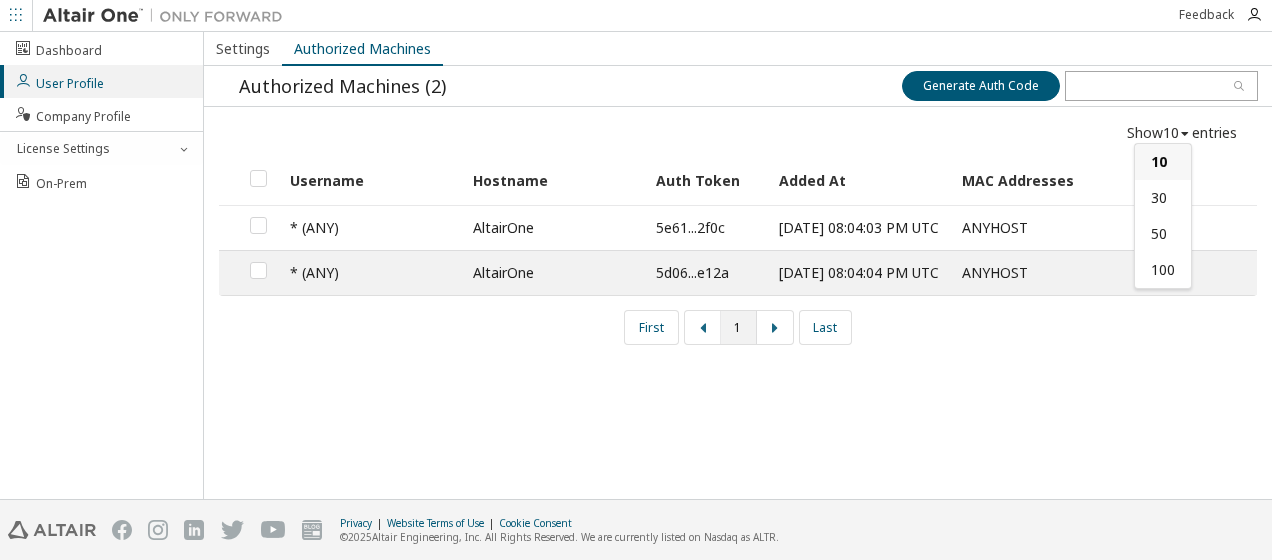 click at bounding box center (1185, 134) 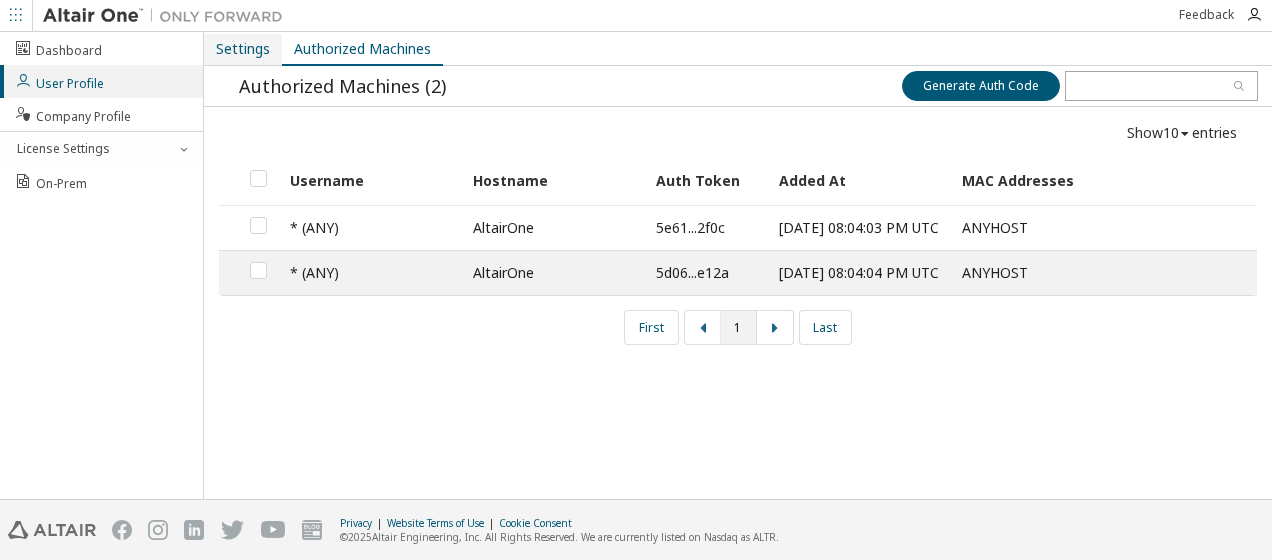 click on "Settings" at bounding box center (243, 49) 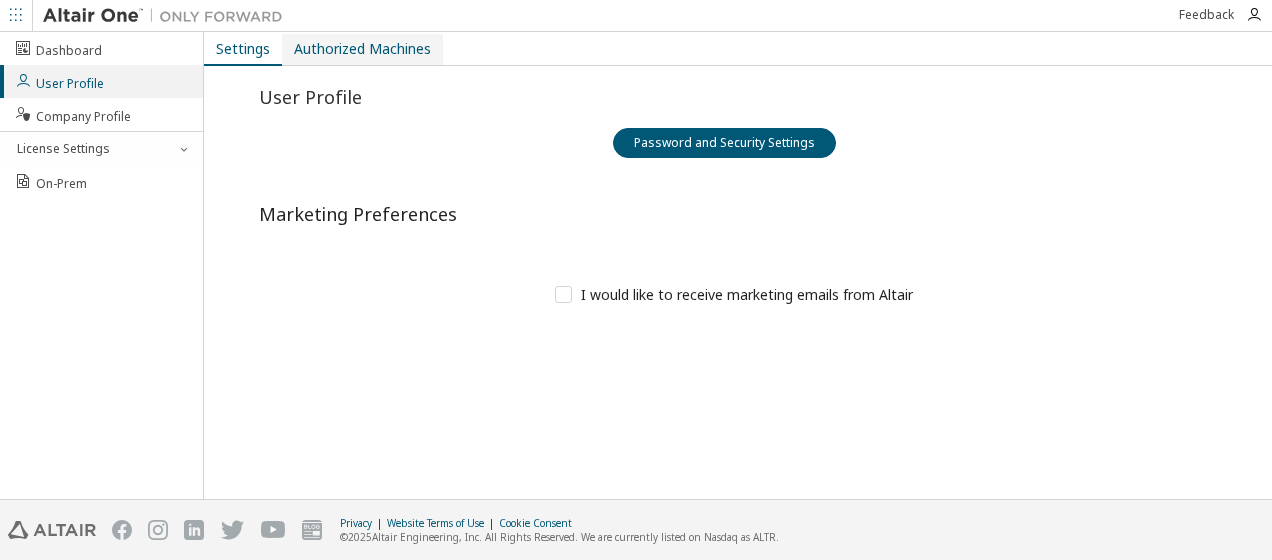 click on "Authorized Machines" at bounding box center (362, 49) 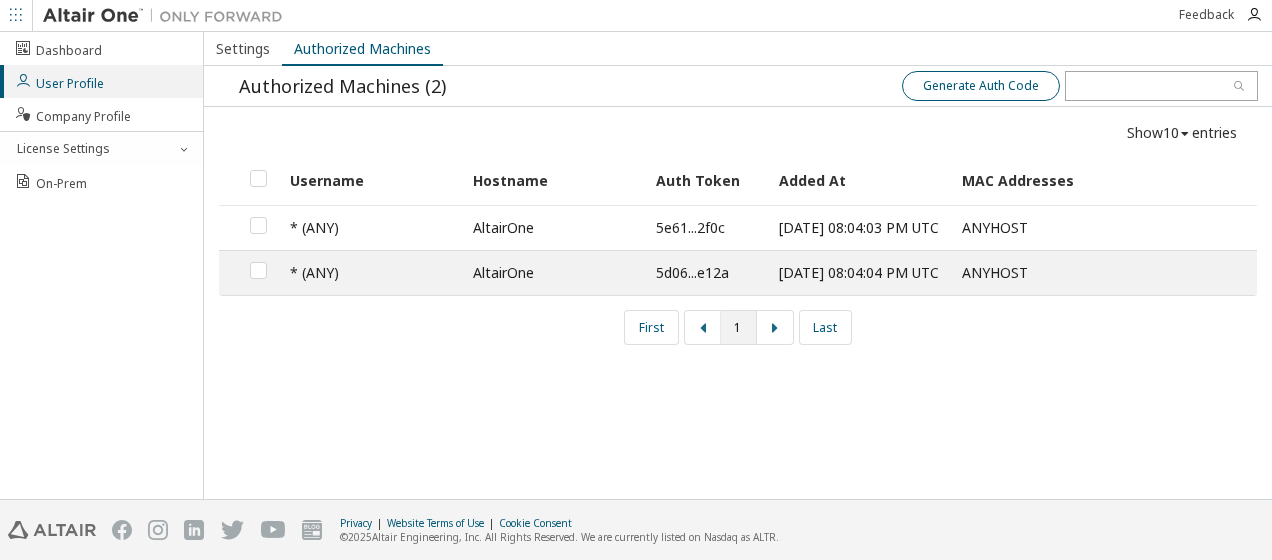 click on "Generate Auth Code" at bounding box center [981, 86] 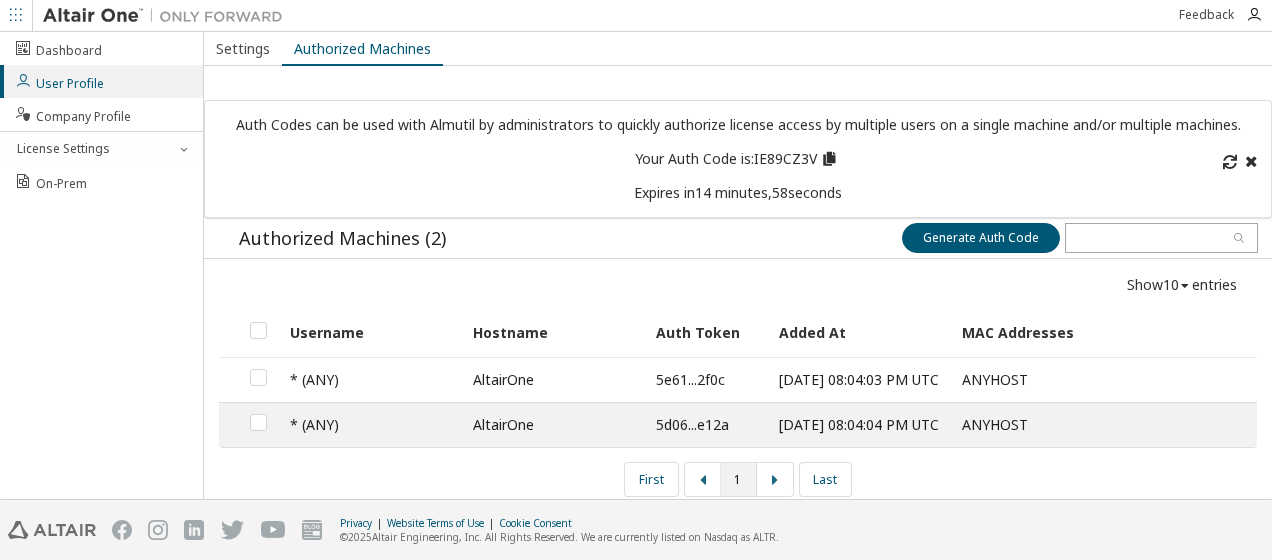 click at bounding box center [829, 156] 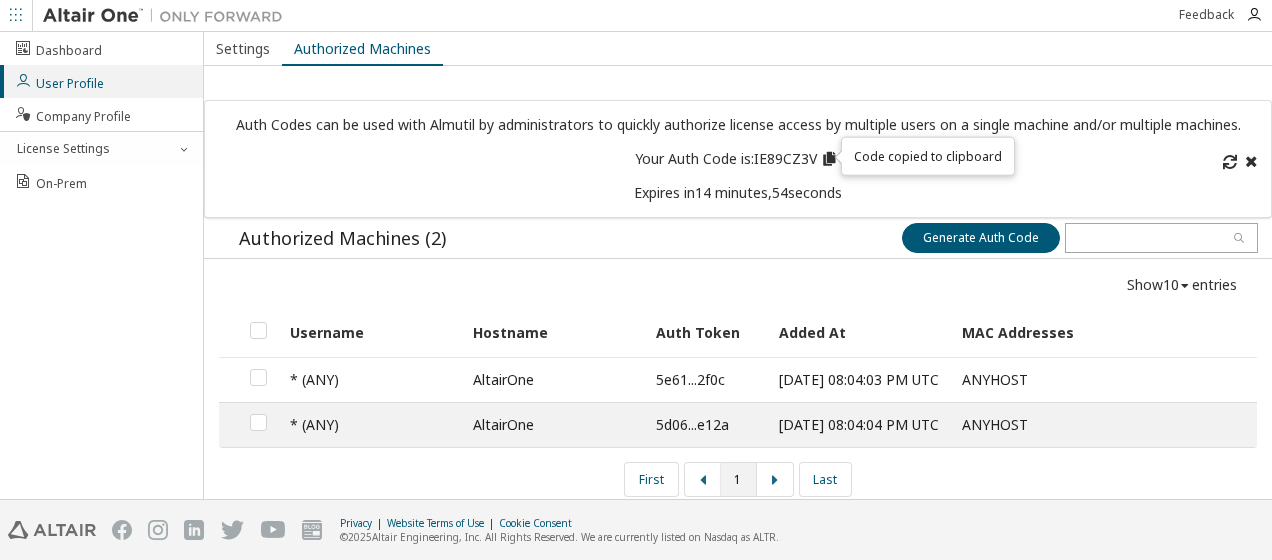 click at bounding box center (829, 156) 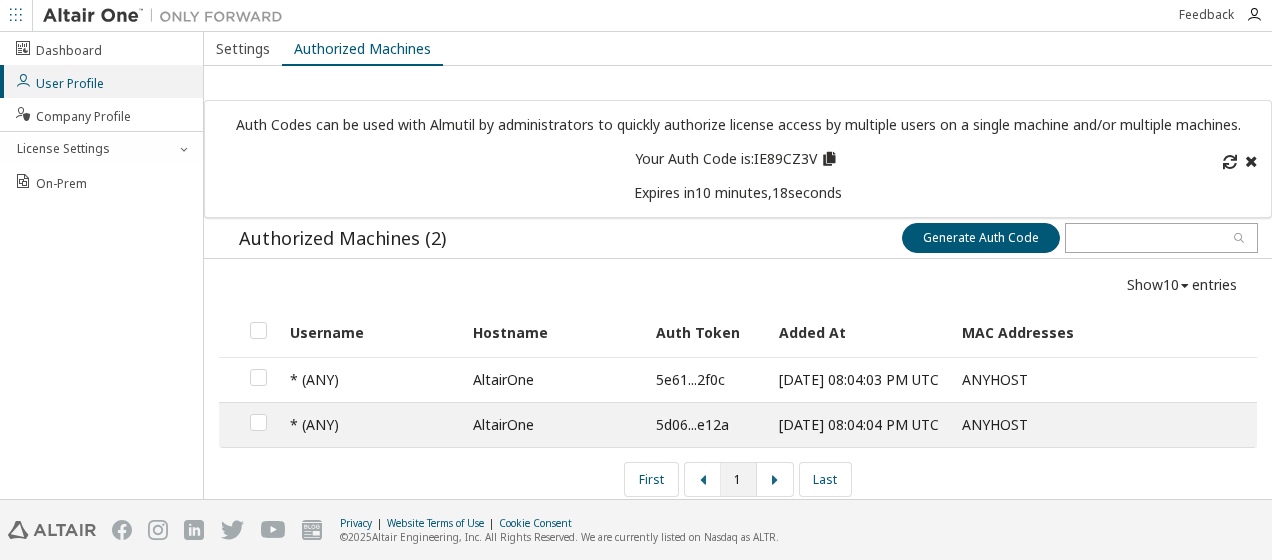 scroll, scrollTop: 9, scrollLeft: 0, axis: vertical 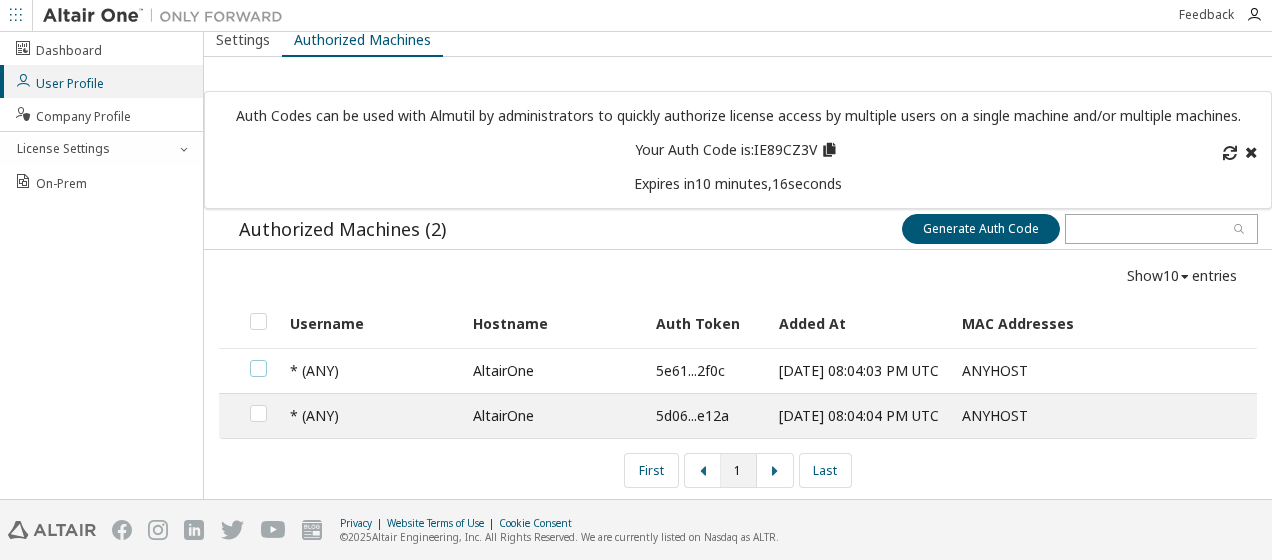 click at bounding box center (258, 360) 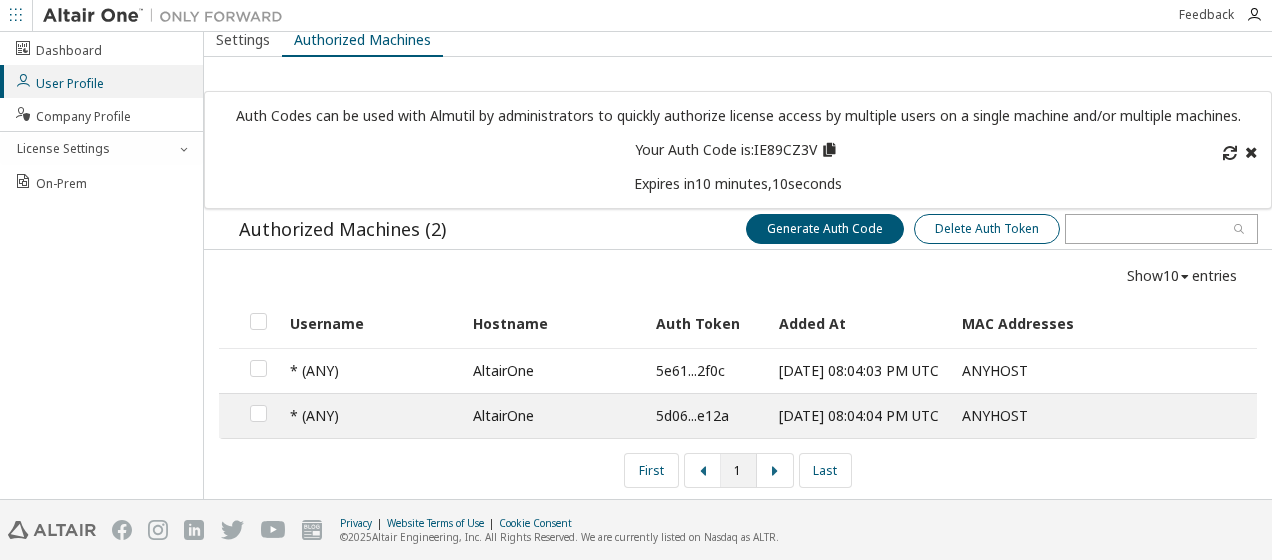 click on "Delete Auth Token" at bounding box center (987, 229) 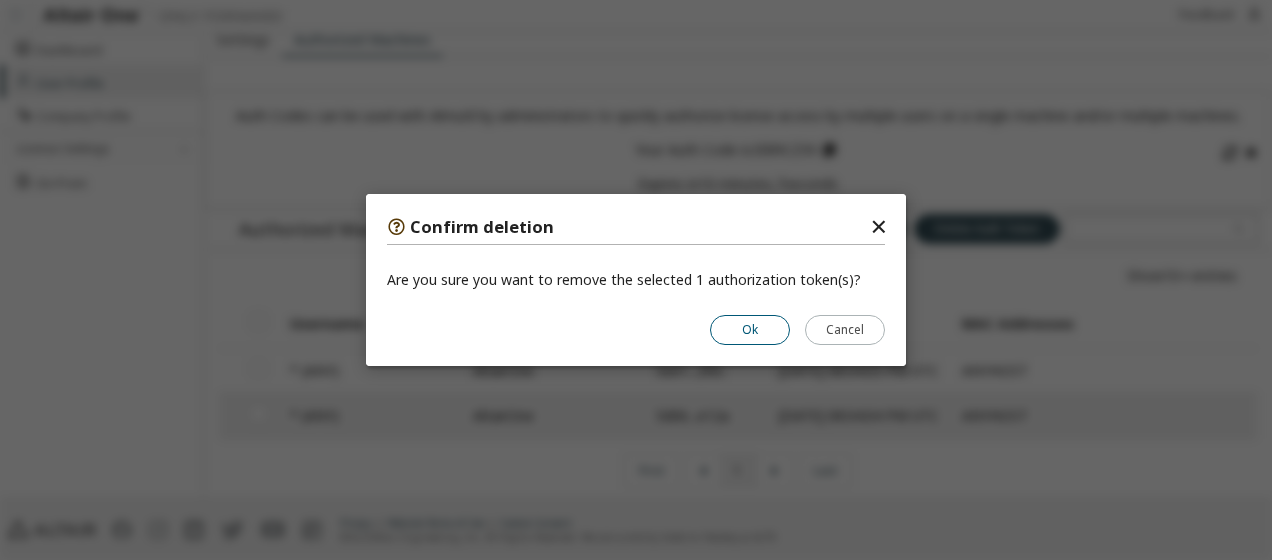 click on "Ok" at bounding box center [750, 330] 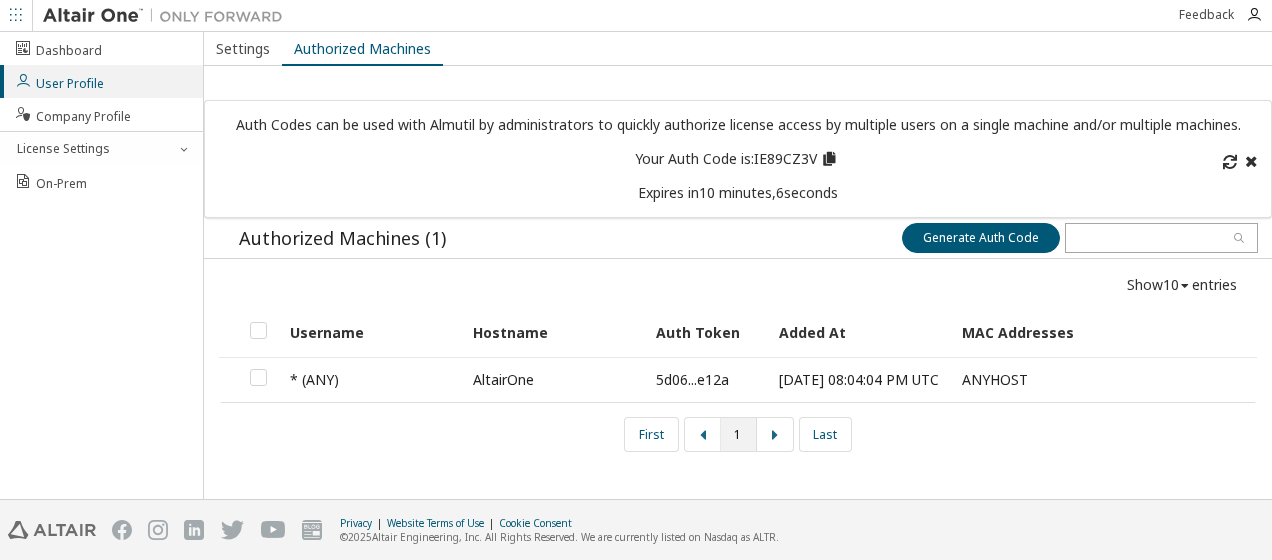 scroll, scrollTop: 0, scrollLeft: 0, axis: both 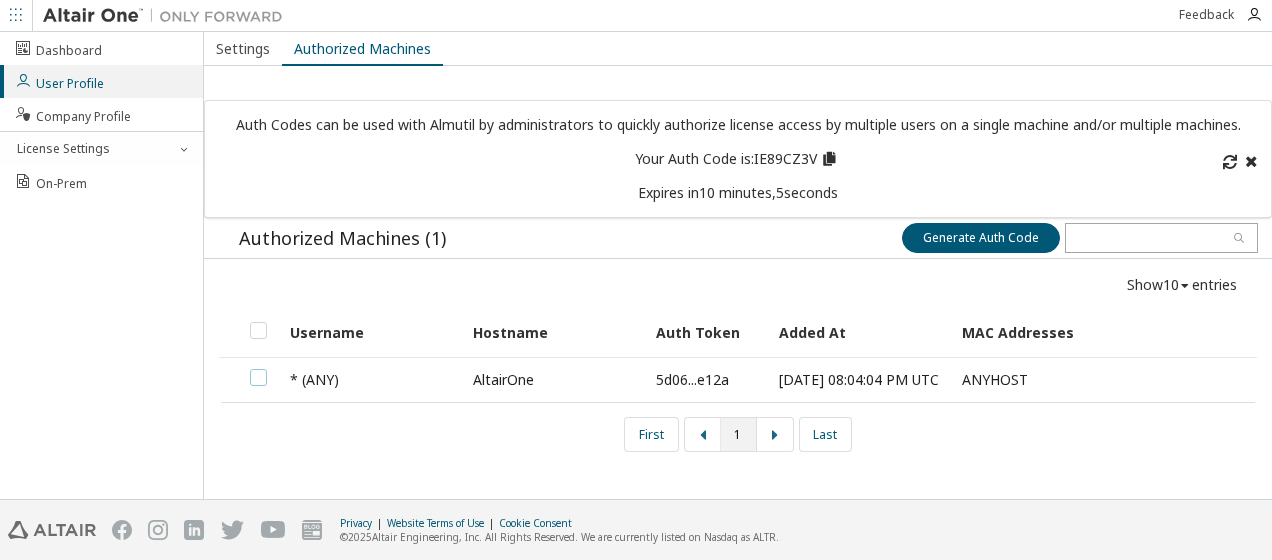click at bounding box center (258, 369) 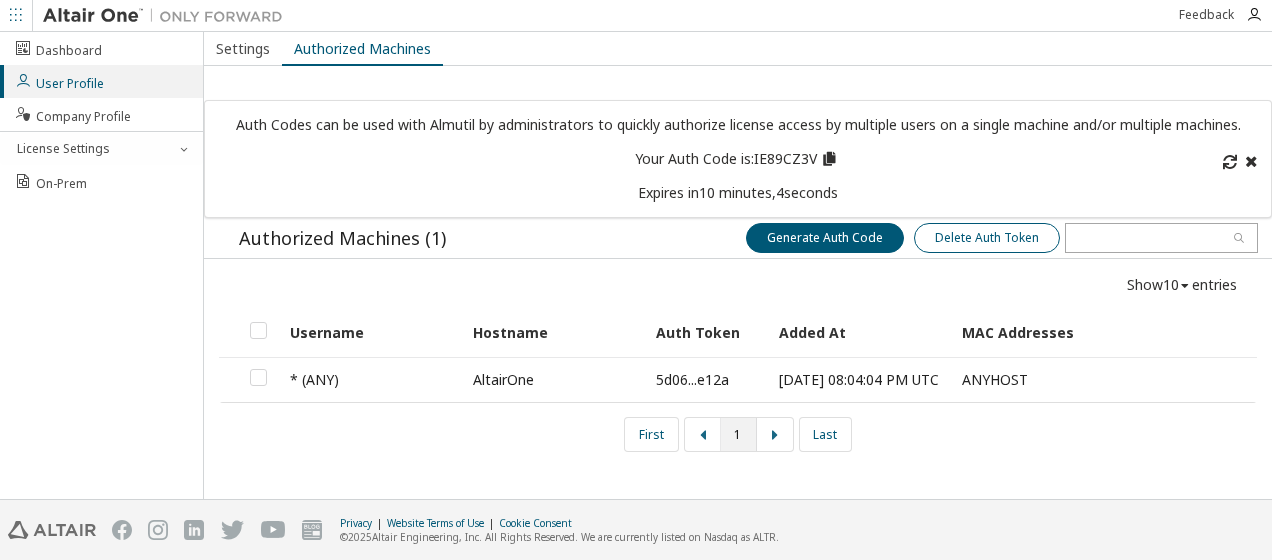 click on "Delete Auth Token" at bounding box center (987, 238) 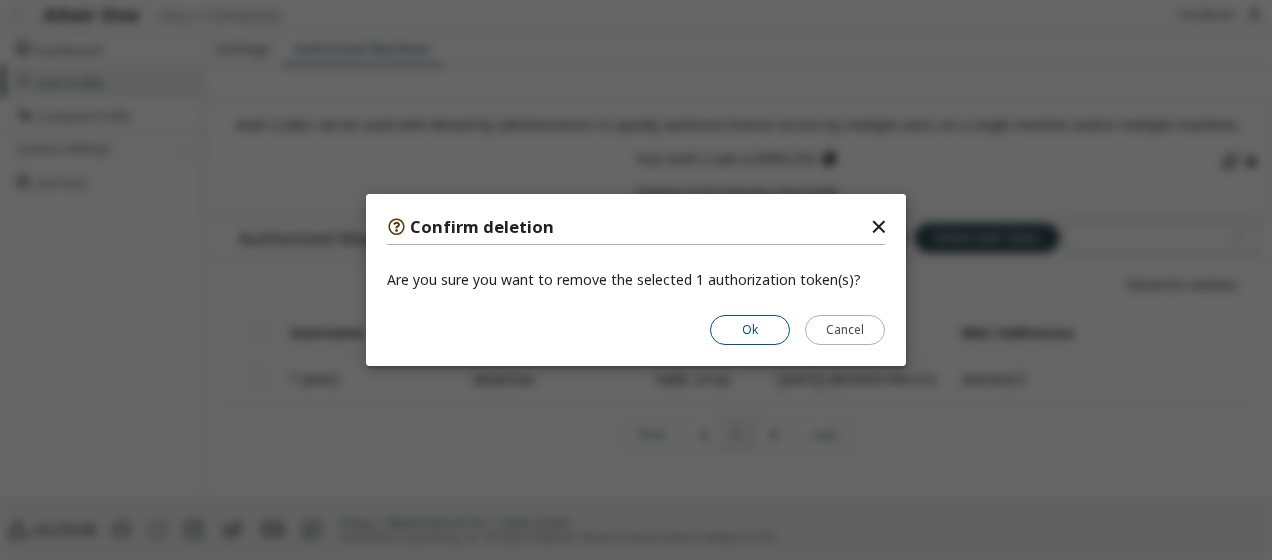 click on "Ok" at bounding box center (750, 330) 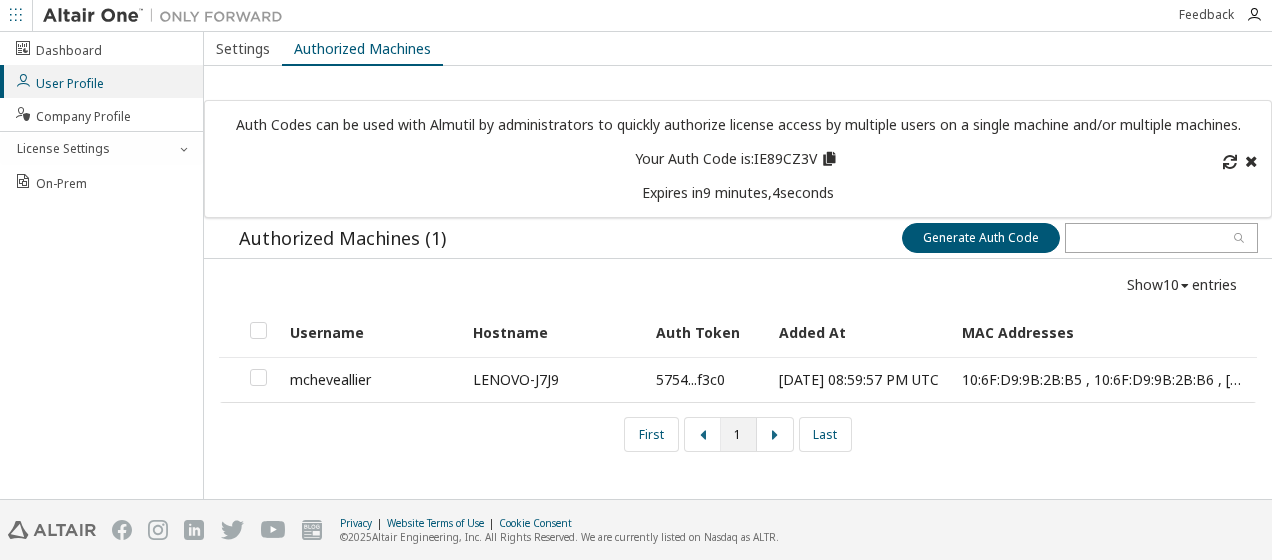 click at bounding box center [829, 156] 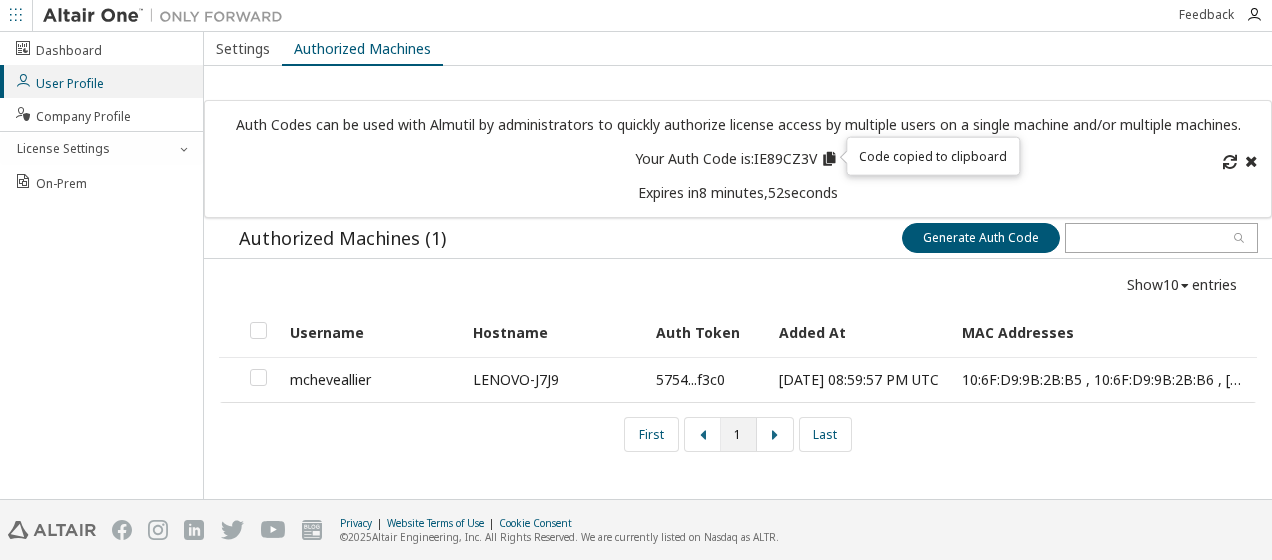 click at bounding box center [725, 15] 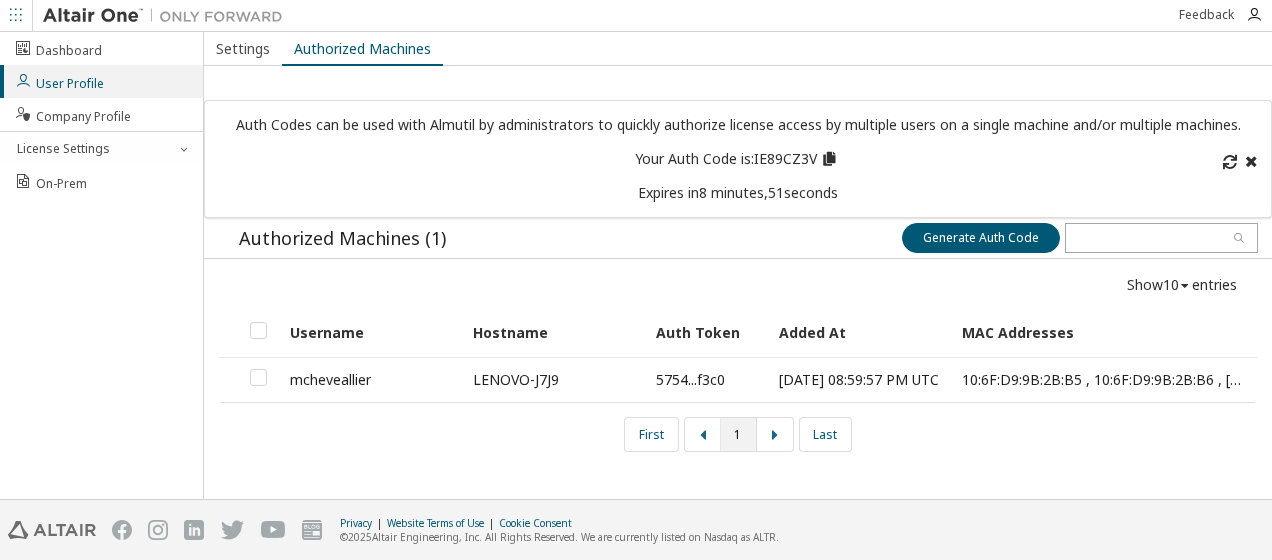 click at bounding box center [829, 156] 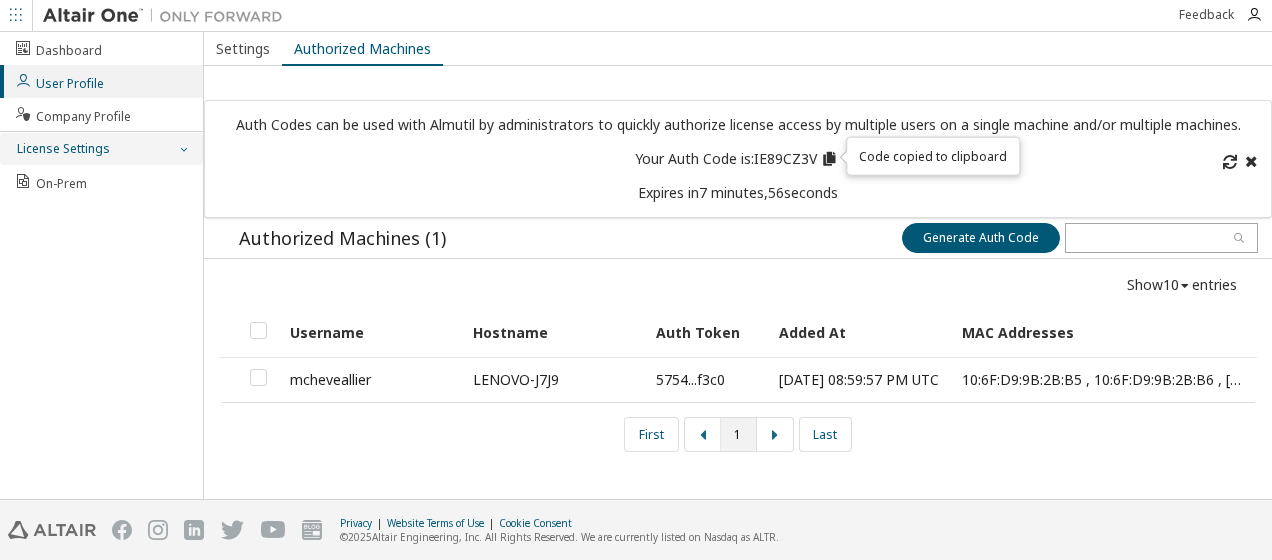 click on "License Settings" at bounding box center [62, 149] 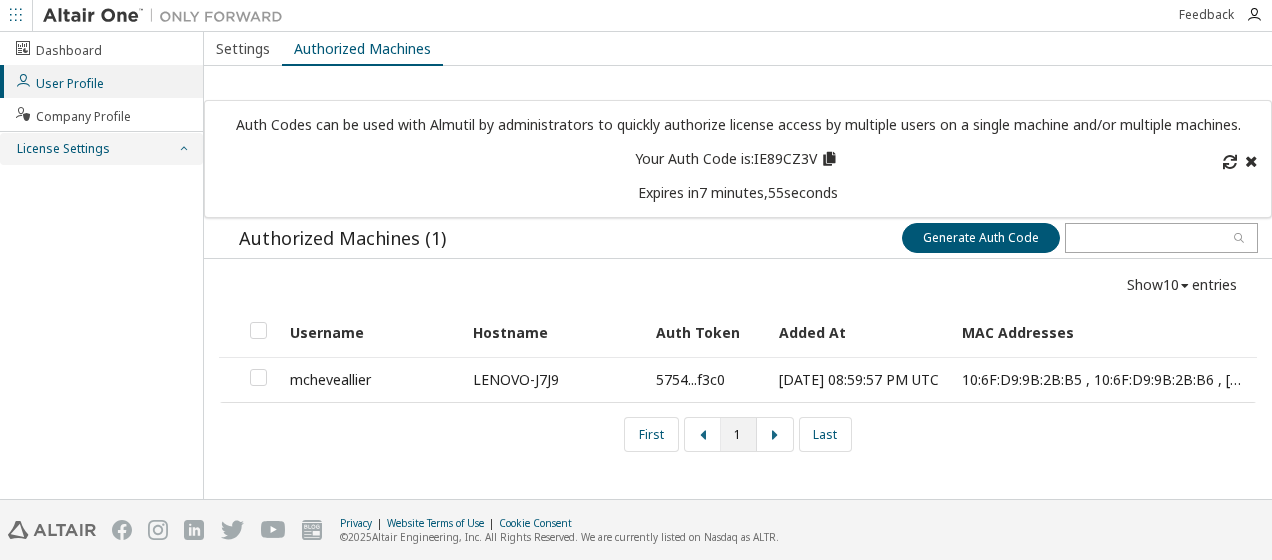 click on "License Settings" at bounding box center (62, 149) 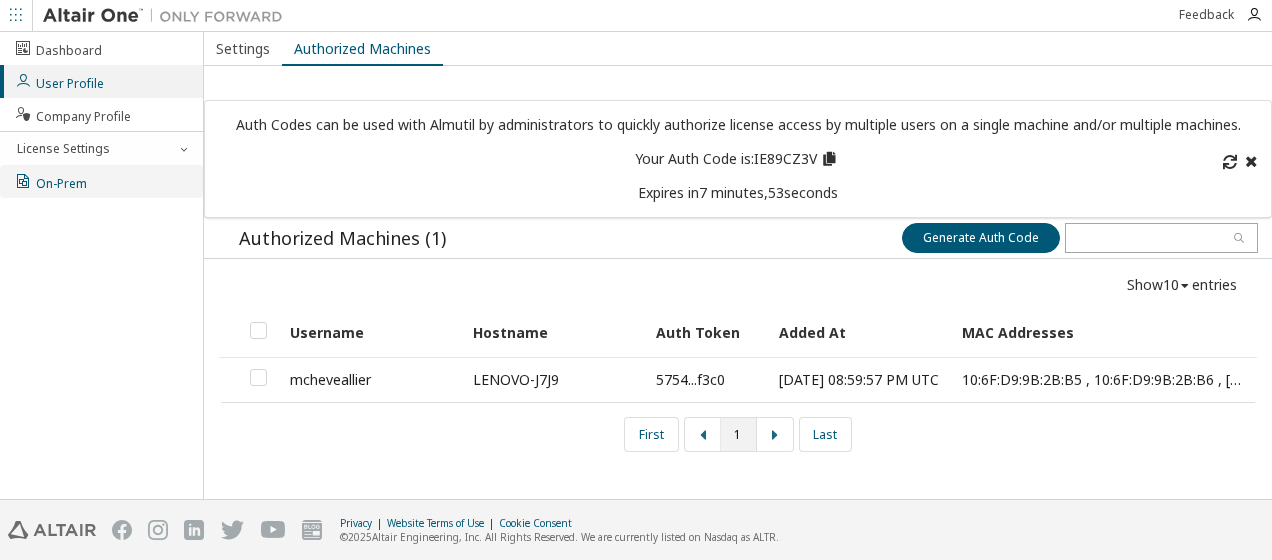click on "On-Prem" at bounding box center [50, 181] 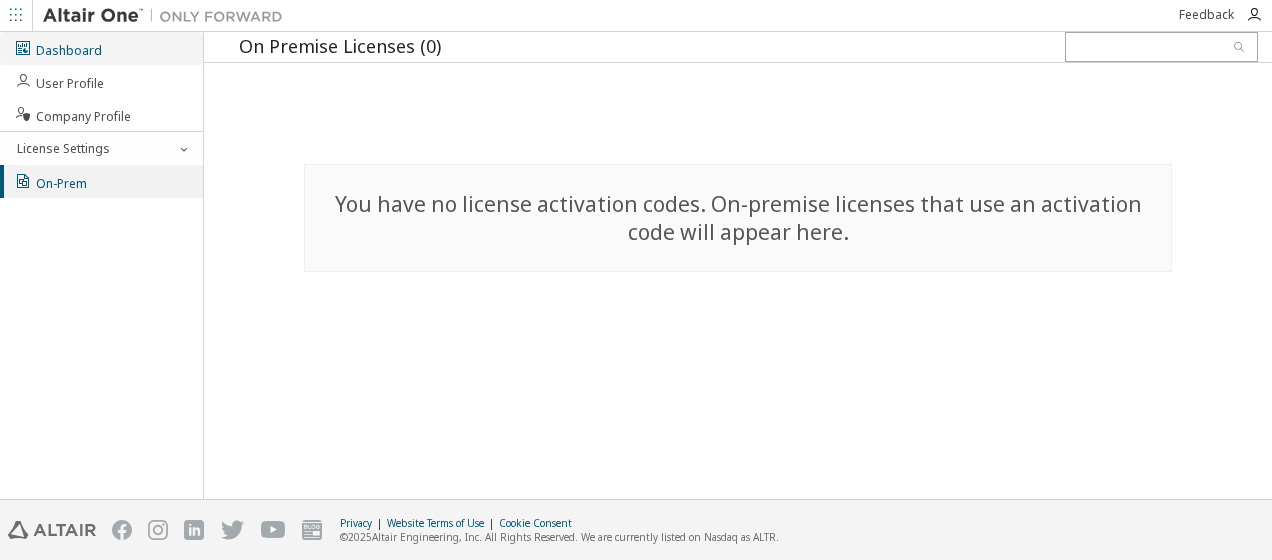 click on "Dashboard" at bounding box center [58, 48] 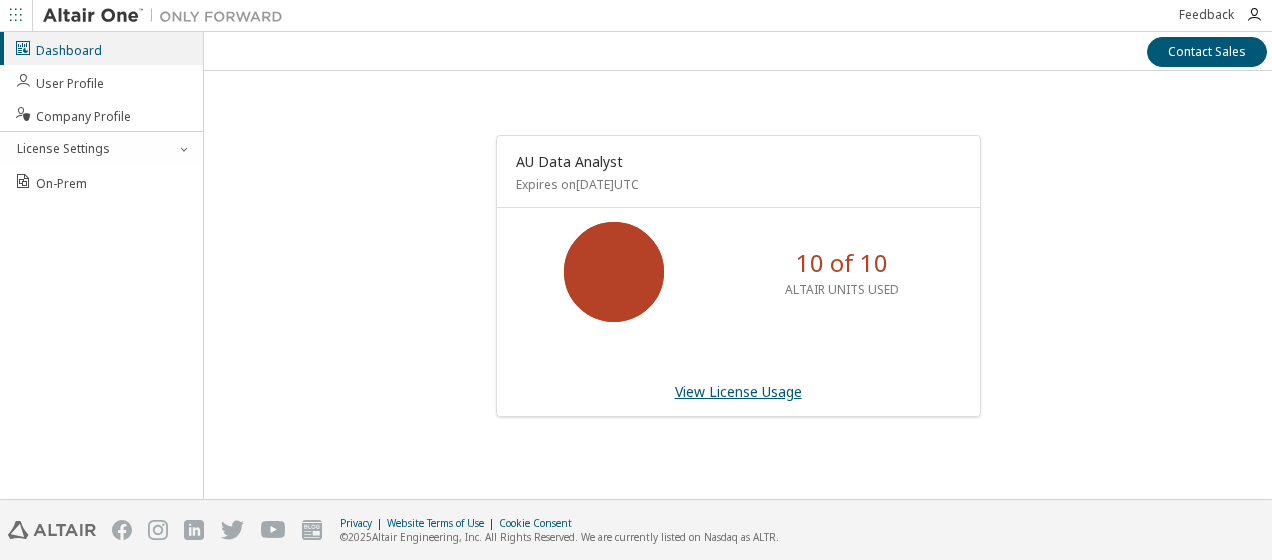 click on "View License Usage" at bounding box center [738, 391] 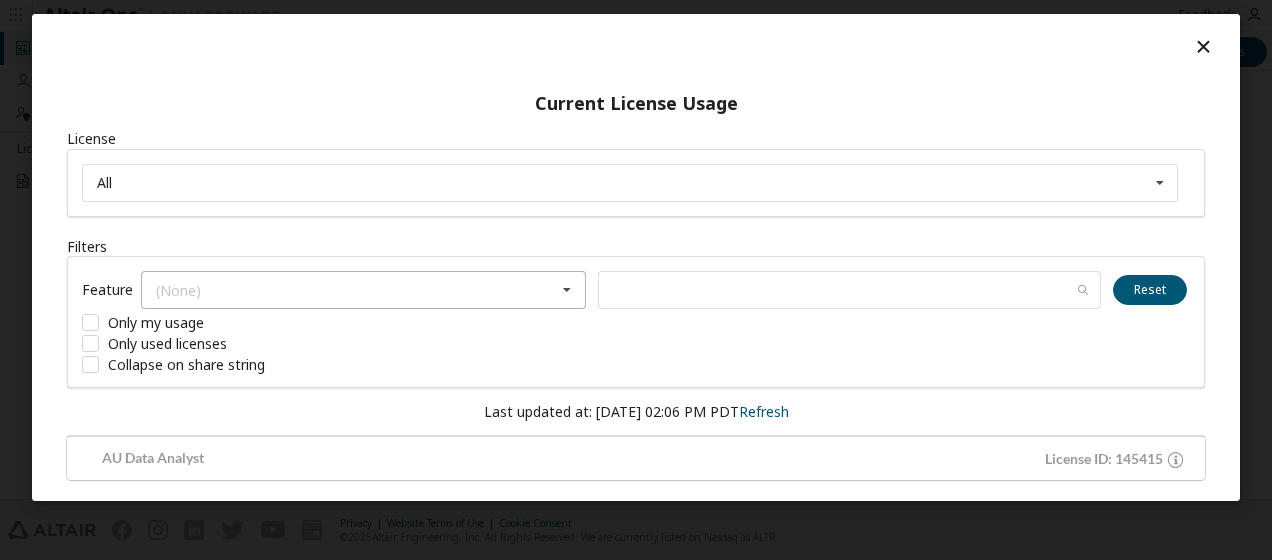 click at bounding box center [567, 290] 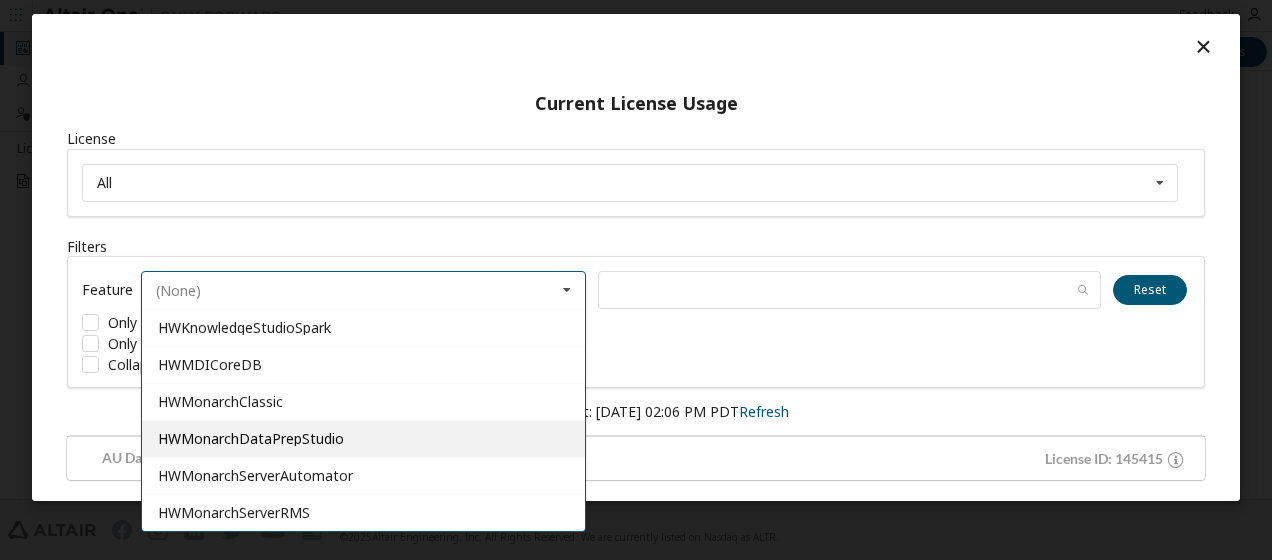scroll, scrollTop: 812, scrollLeft: 0, axis: vertical 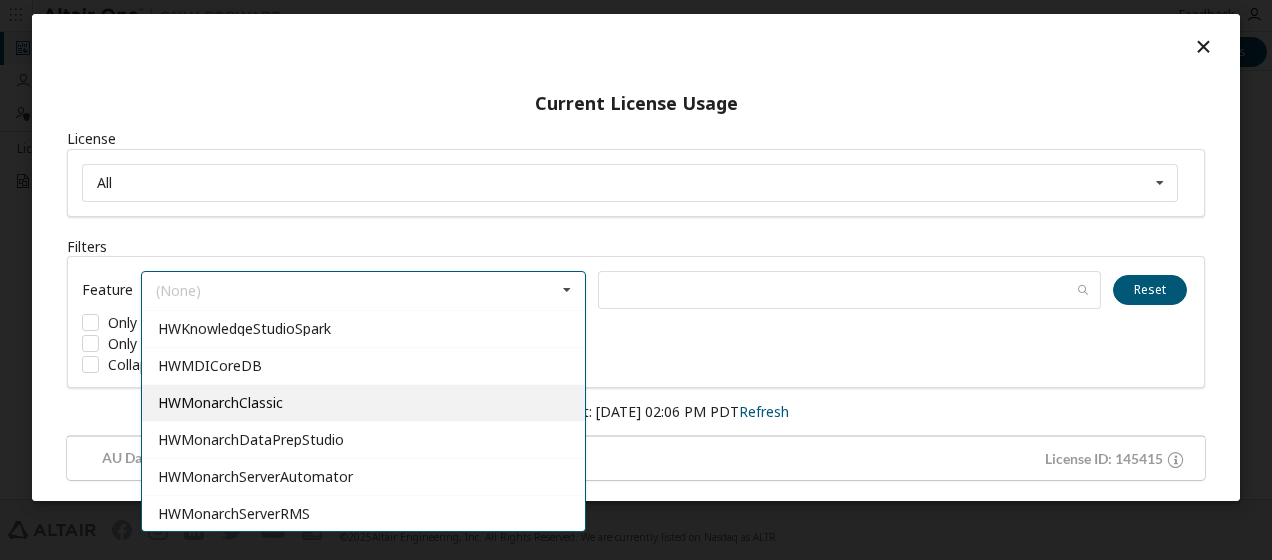 click on "HWMonarchClassic" at bounding box center [363, 403] 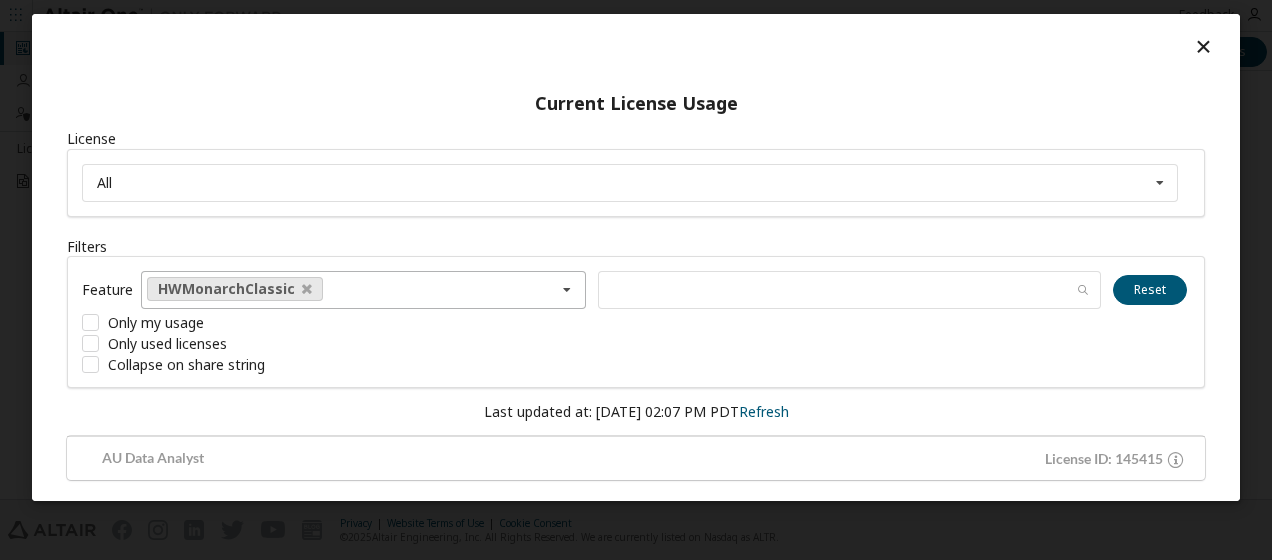 click on "Feature HWMonarchClassic (None) HyperWorks GlobalZoneAM HWAccessEmbedded HWActivate HWAltairOneDesktop HWAltairOneEnterpriseUser HWAnalyticsWorkbench HWCompose HWEmbedBasic HWEmbedCodeGen HWEmbedSimulation HWEnvisionBase HWEnvisionUserFloat HWGraphLakehouse HWGraphStudio HWHyperStudy HWHyperStudyPiFill HWHyperStudyPiFit HWHyperStudyPiOpt HWKnowledgeHub HWKnowledgeSeeker HWKnowledgeStudio HWKnowledgeStudioSpark HWMDICoreDB HWMonarchDataPrepStudio HWMonarchServerAutomator HWMonarchServerRMS HWMonarchServerRW HWPanopticonDesigner HWPanopticonStreams HWPanopticonVizServer HWRapidMinerAIHub HWRapidMinerRadoop HWRapidMinerStudio HWSLCHub HWSLCServer HWSLCWorkstation HWSmartWorksAnalytics HWSmartWorksIoT HWWPSAnalyticsEngineServer HWWPSAnalyticsEngineWorkstation HWWPSAnalyticsWorkbench HWromAI Reset Only my usage Only used licenses Collapse on share string" at bounding box center [636, 322] 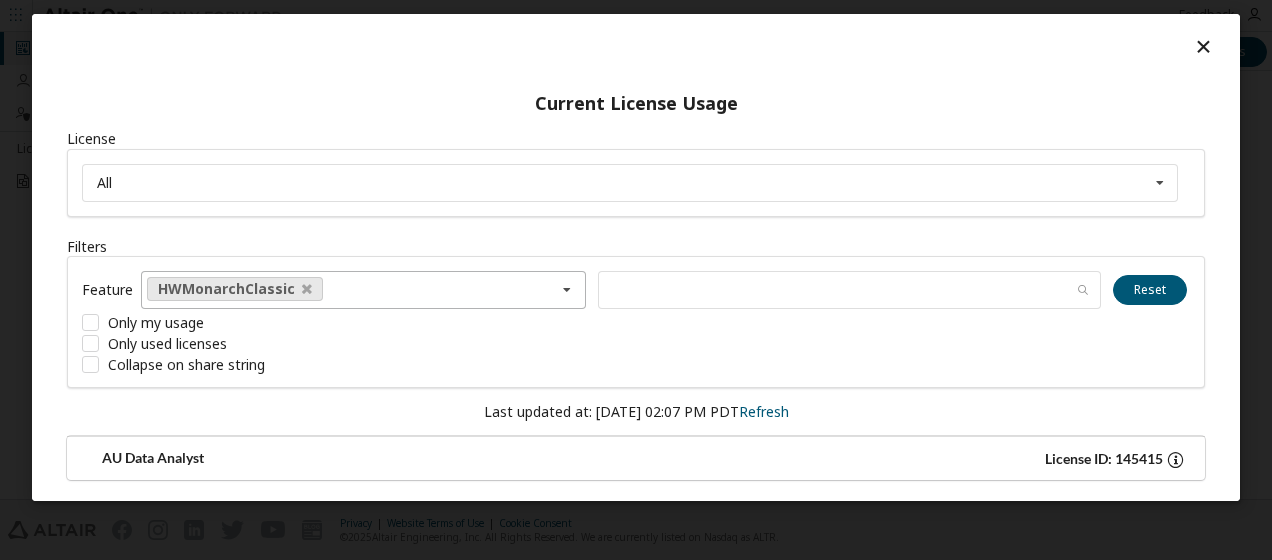 click on "License ID: 145415" at bounding box center (1104, 459) 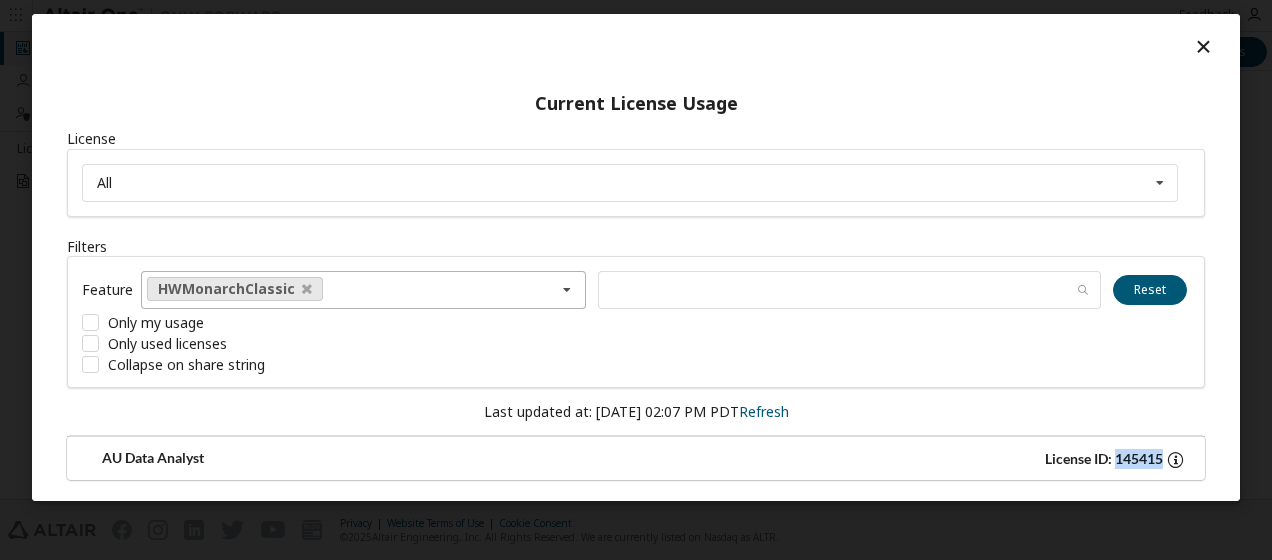 click on "License ID: 145415" at bounding box center [1104, 459] 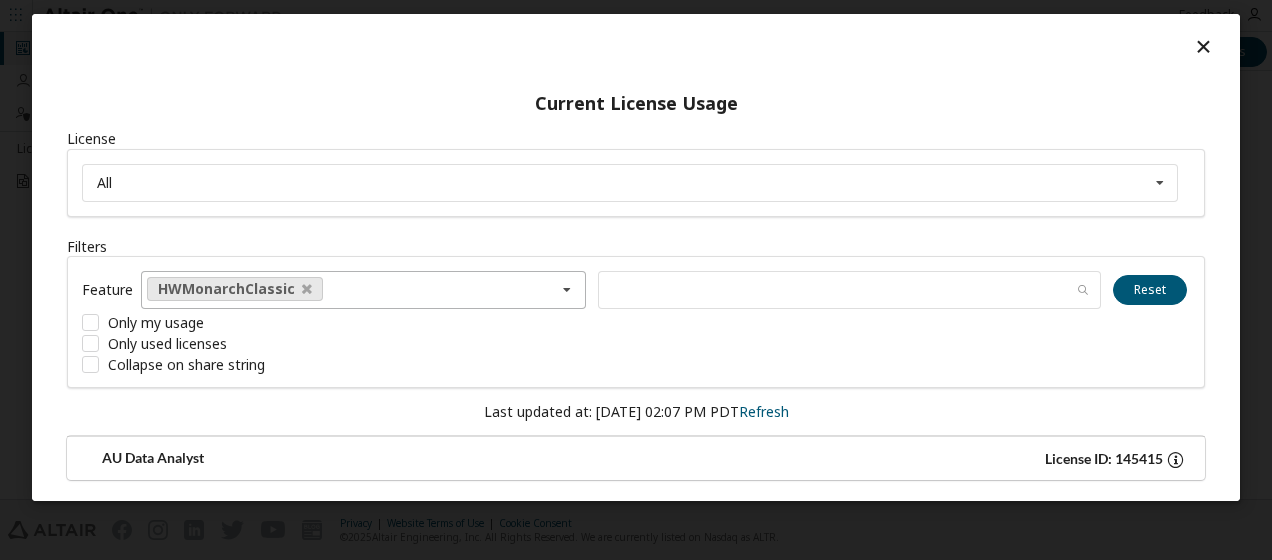 drag, startPoint x: 1130, startPoint y: 451, endPoint x: 1179, endPoint y: 452, distance: 49.010204 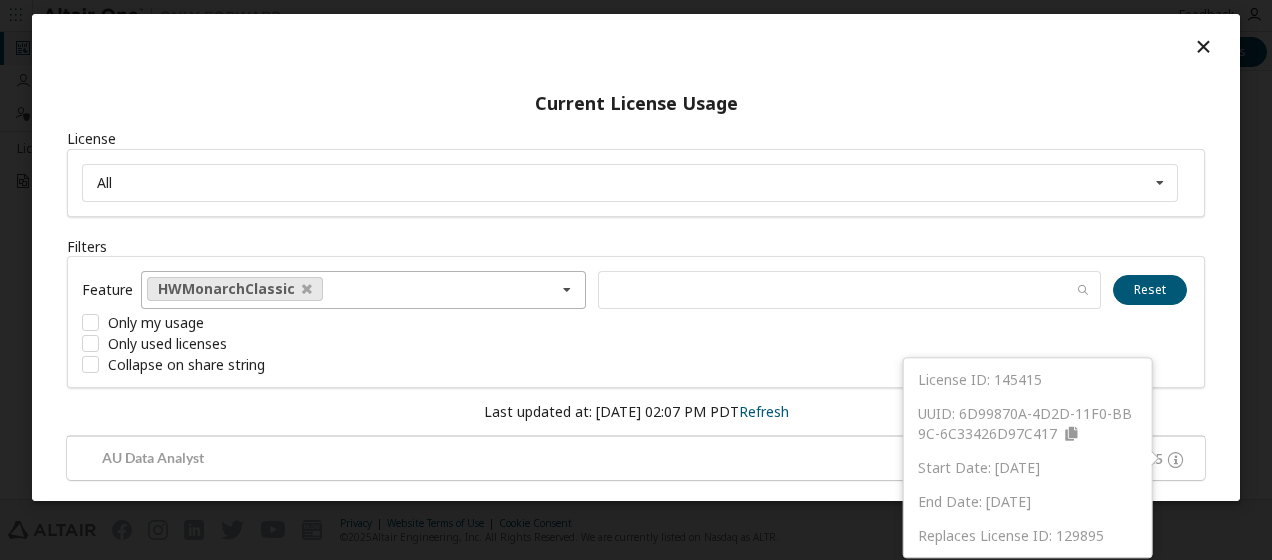 click on "Current License Usage License All All 145415 - AU Data Analyst  Filters Feature HWMonarchClassic (None) HyperWorks GlobalZoneAM HWAccessEmbedded HWActivate HWAltairOneDesktop HWAltairOneEnterpriseUser HWAnalyticsWorkbench HWCompose HWEmbedBasic HWEmbedCodeGen HWEmbedSimulation HWEnvisionBase HWEnvisionUserFloat HWGraphLakehouse HWGraphStudio HWHyperStudy HWHyperStudyPiFill HWHyperStudyPiFit HWHyperStudyPiOpt HWKnowledgeHub HWKnowledgeSeeker HWKnowledgeStudio HWKnowledgeStudioSpark HWMDICoreDB HWMonarchDataPrepStudio HWMonarchServerAutomator HWMonarchServerRMS HWMonarchServerRW HWPanopticonDesigner HWPanopticonStreams HWPanopticonVizServer HWRapidMinerAIHub HWRapidMinerRadoop HWRapidMinerStudio HWSLCHub HWSLCServer HWSLCWorkstation HWSmartWorksAnalytics HWSmartWorksIoT HWWPSAnalyticsEngineServer HWWPSAnalyticsEngineWorkstation HWWPSAnalyticsWorkbench HWromAI Reset Only my usage Only used licenses Collapse on share string Last updated at: Wed 2025-07-02 02:07 PM PDT  Refresh AU Data Analyst License ID: 145415" at bounding box center [636, 257] 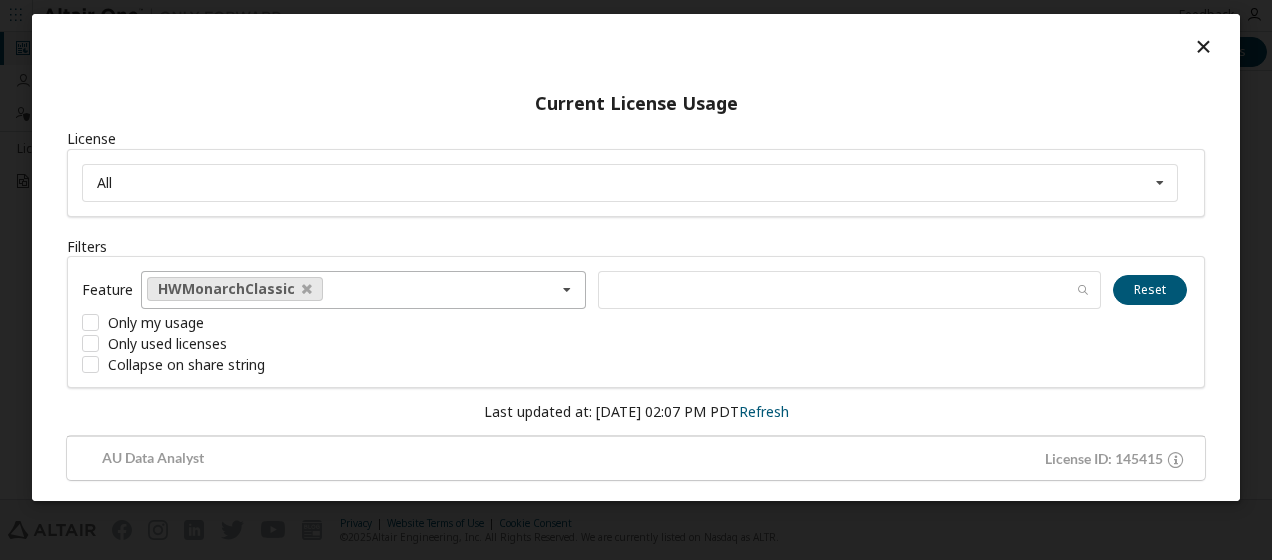 click on "License All All 145415 - AU Data Analyst" at bounding box center (636, 173) 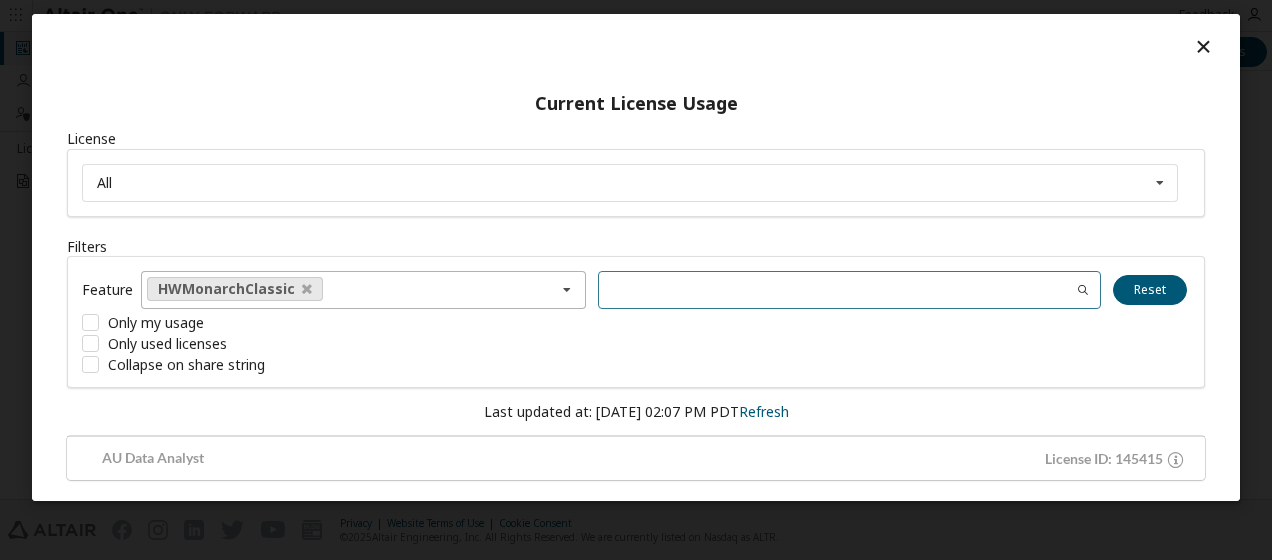 click at bounding box center [849, 290] 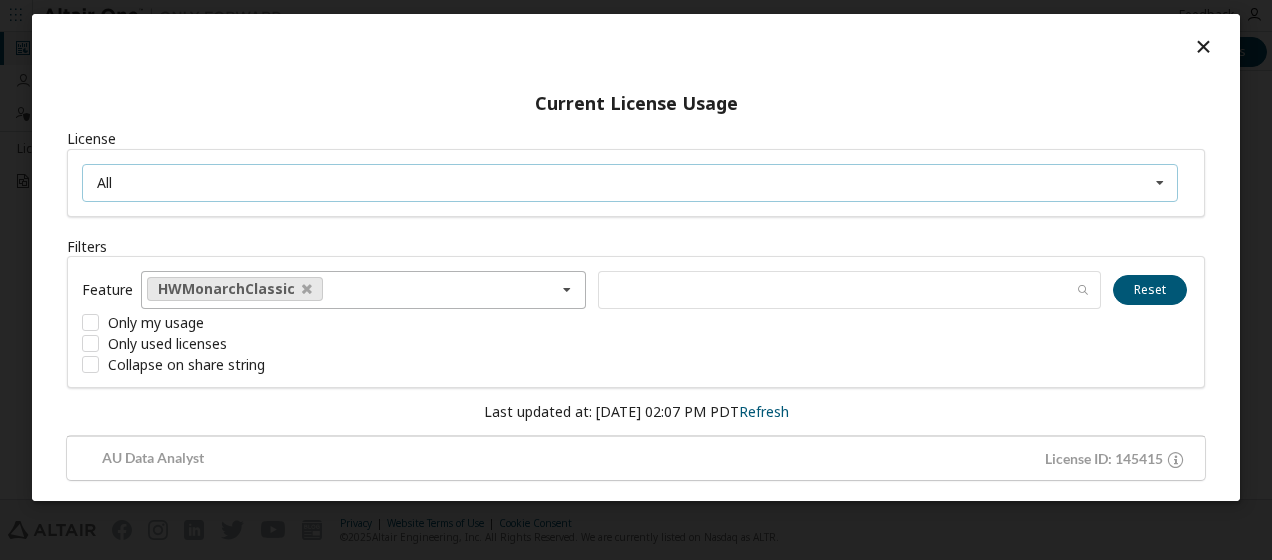 click on "All All 145415 - AU Data Analyst" at bounding box center [630, 183] 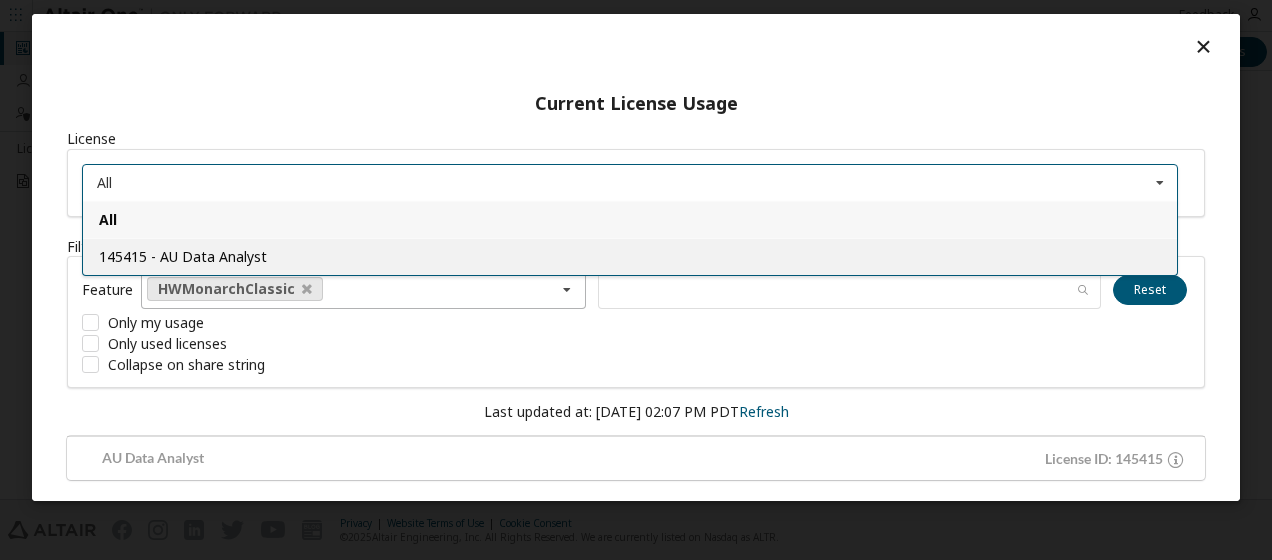 click on "145415 - AU Data Analyst" at bounding box center (183, 256) 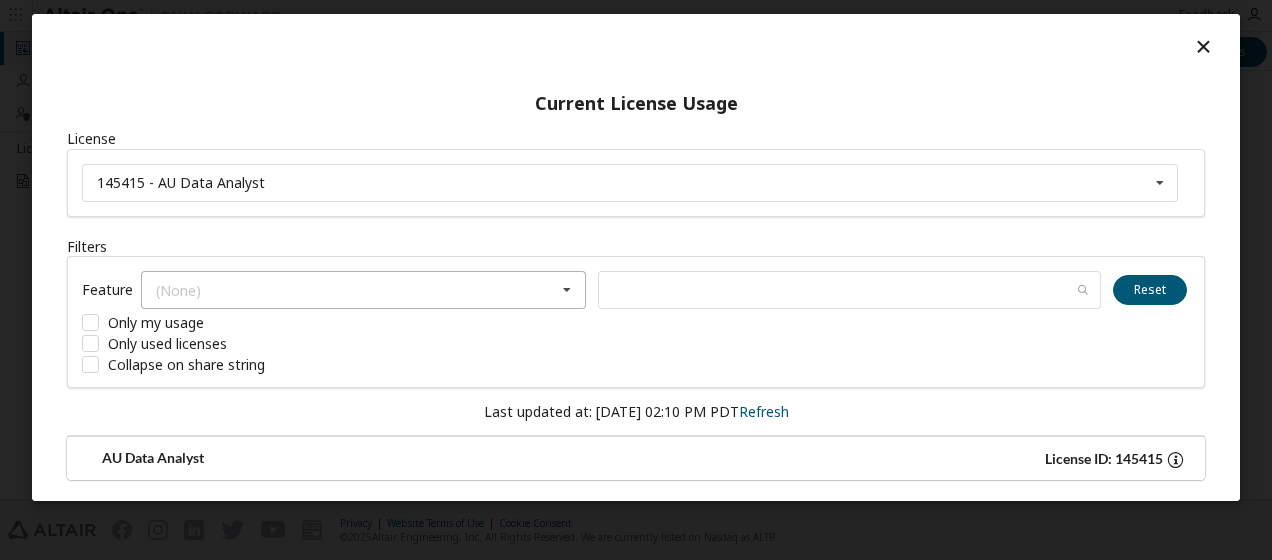 click on "License ID: 145415" at bounding box center [1104, 459] 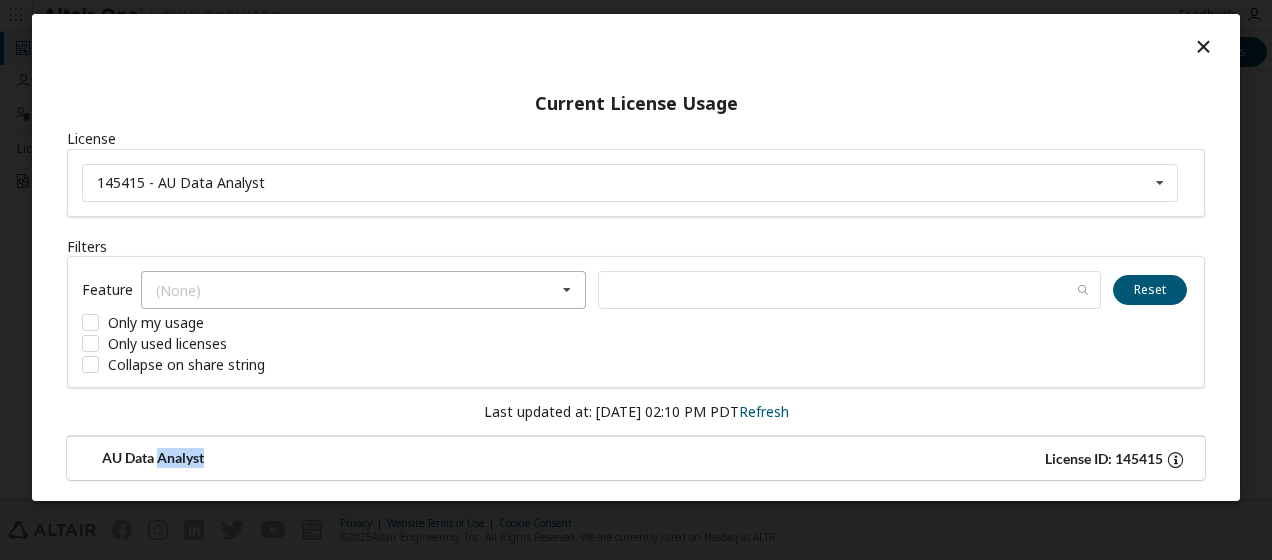 click on "AU Data Analyst" at bounding box center [358, 459] 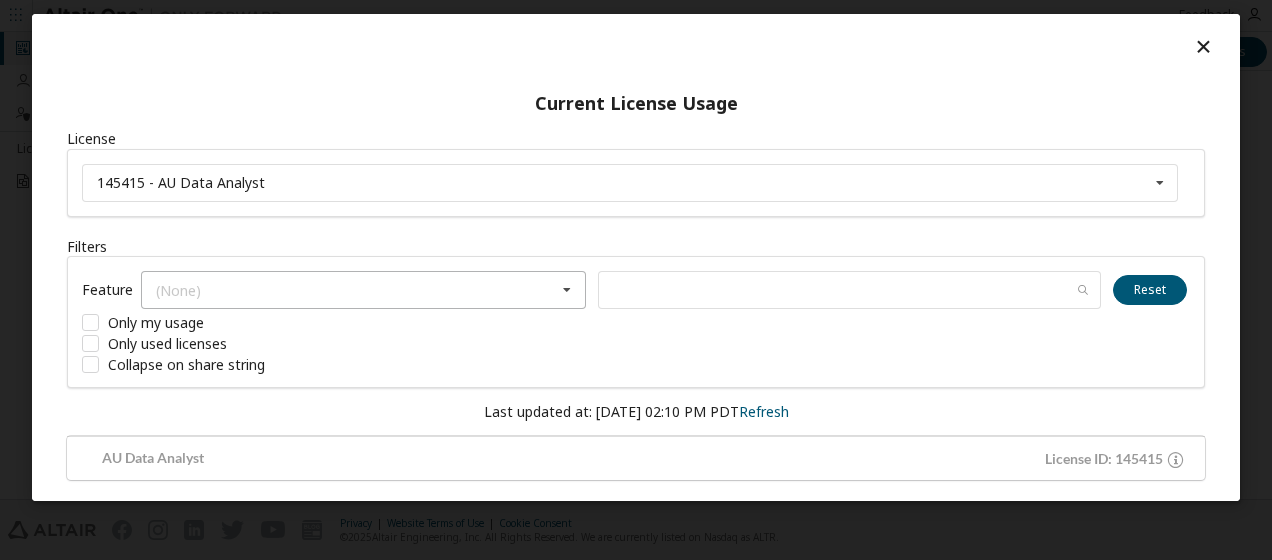 click at bounding box center (1203, 46) 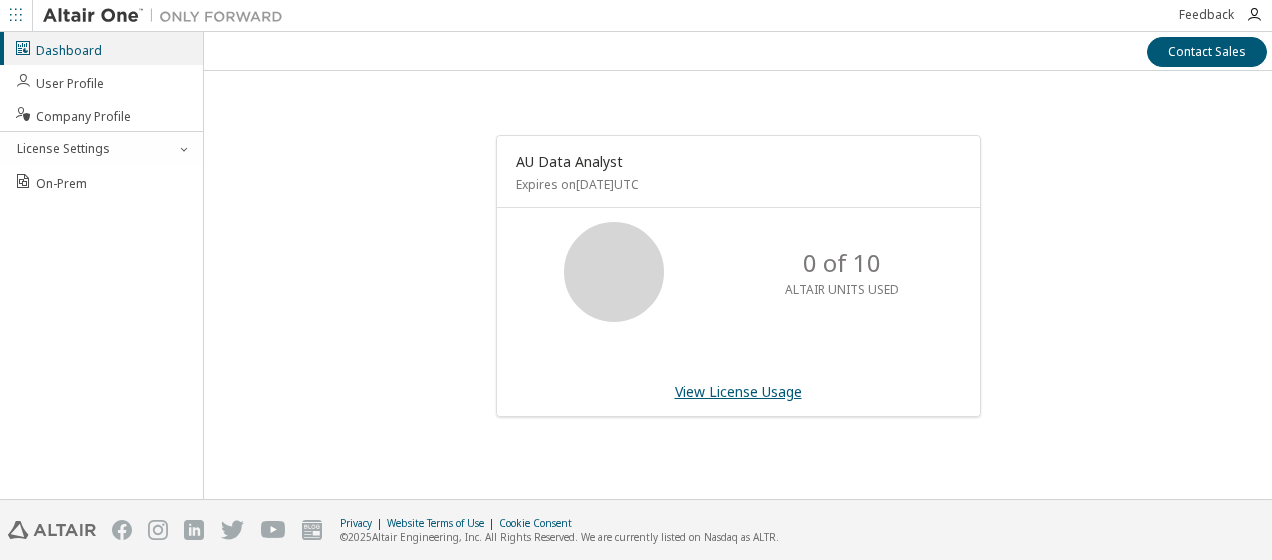 click on "View License Usage" at bounding box center [738, 391] 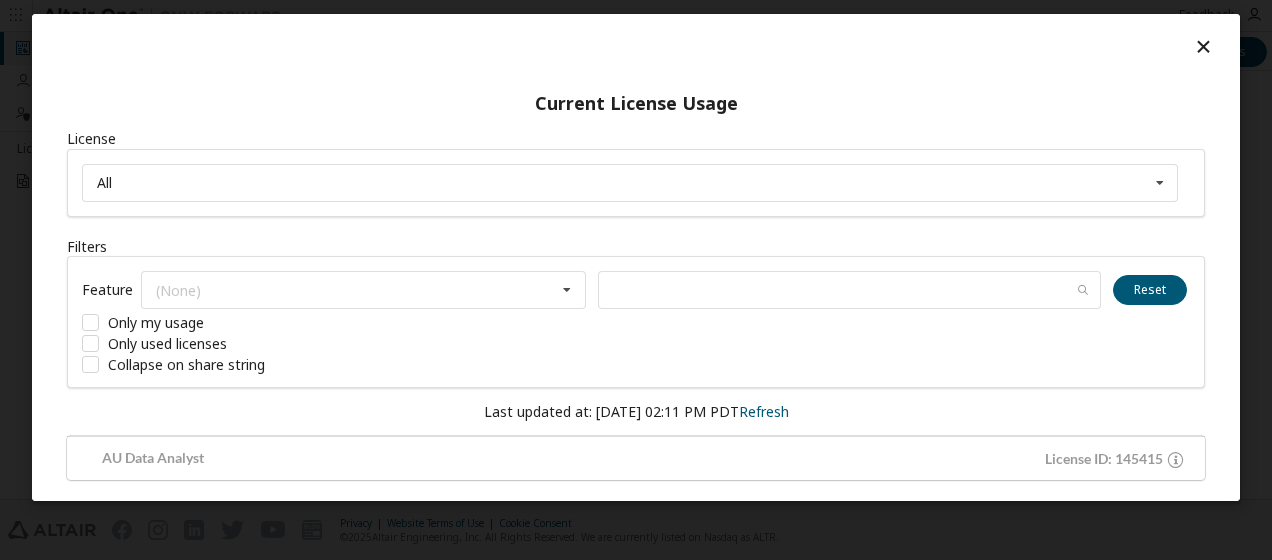 click at bounding box center (1203, 46) 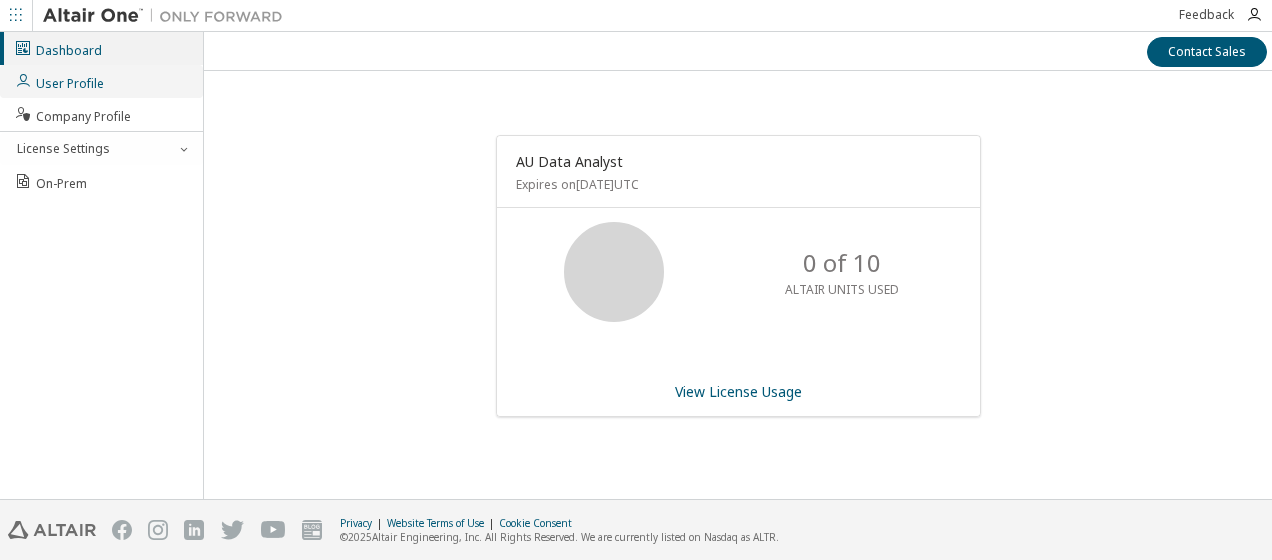 click on "User Profile" at bounding box center [59, 81] 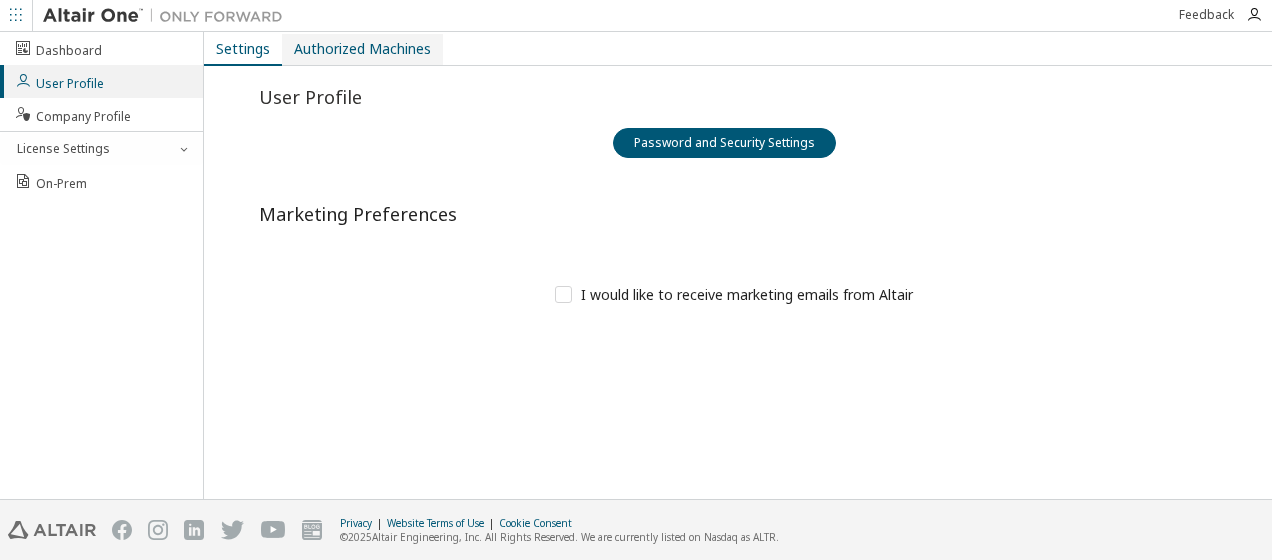click on "Authorized Machines" at bounding box center (362, 49) 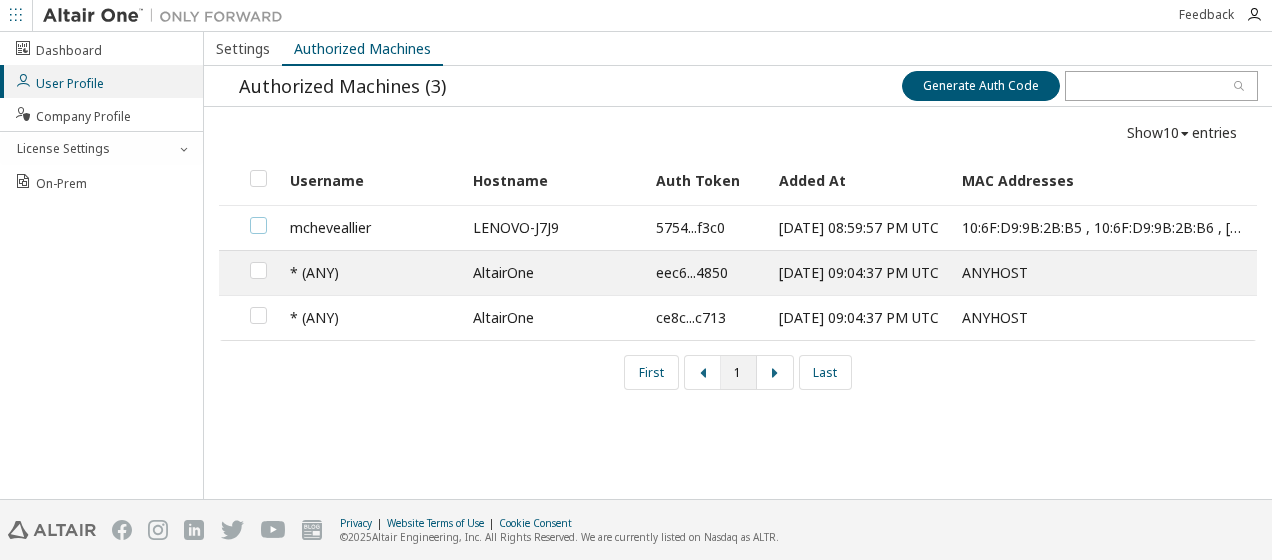 click at bounding box center [258, 217] 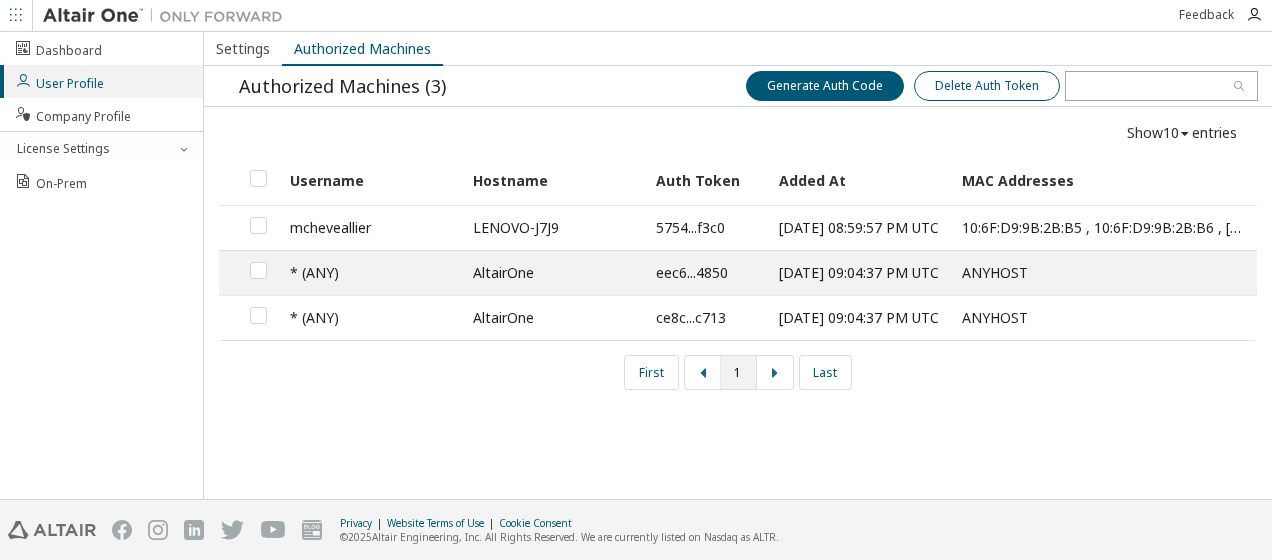 click on "Delete Auth Token" at bounding box center [987, 86] 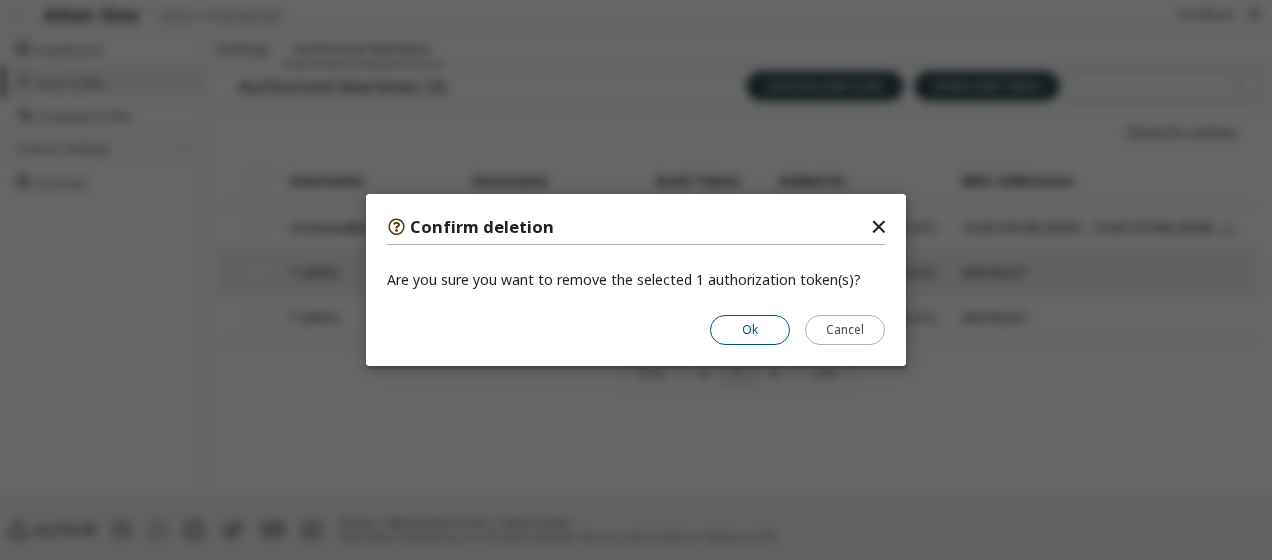 click on "Ok" at bounding box center (750, 330) 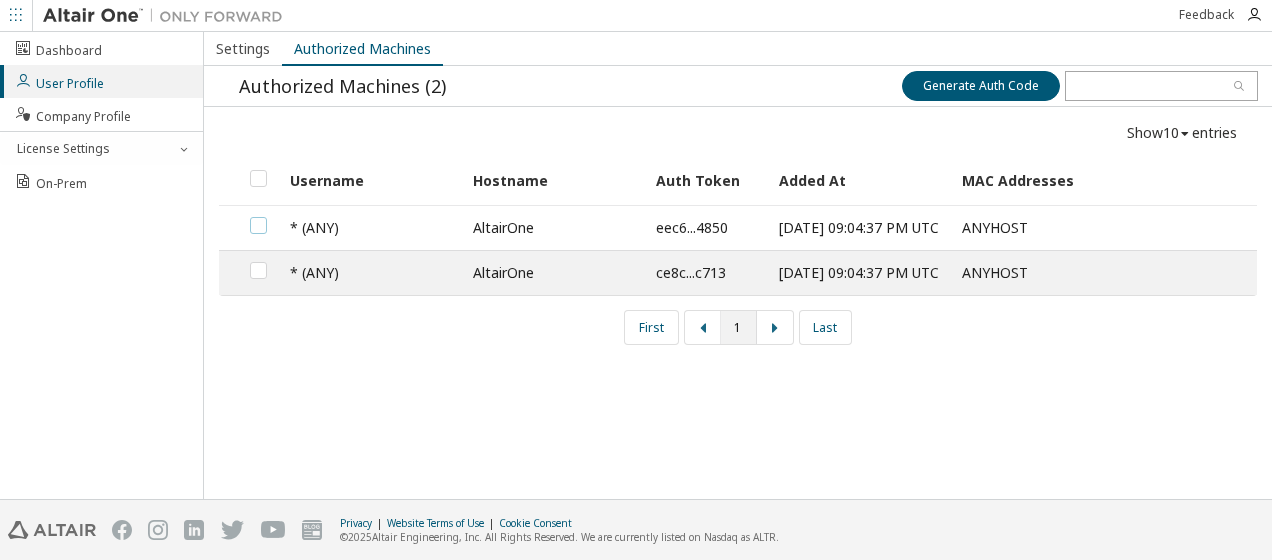 click at bounding box center (258, 217) 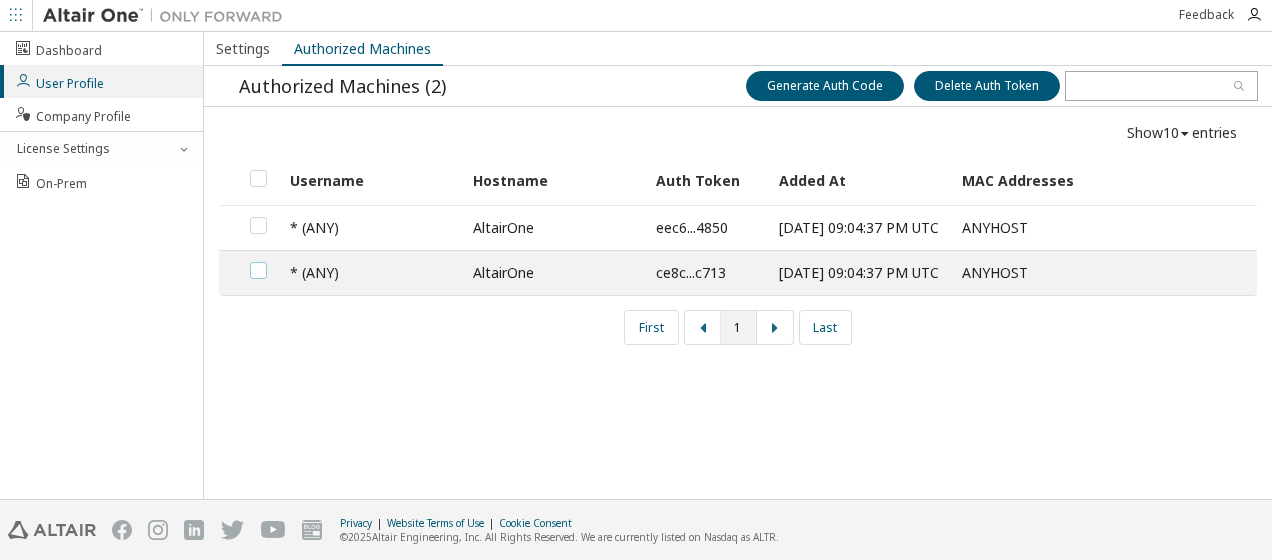 click at bounding box center (258, 262) 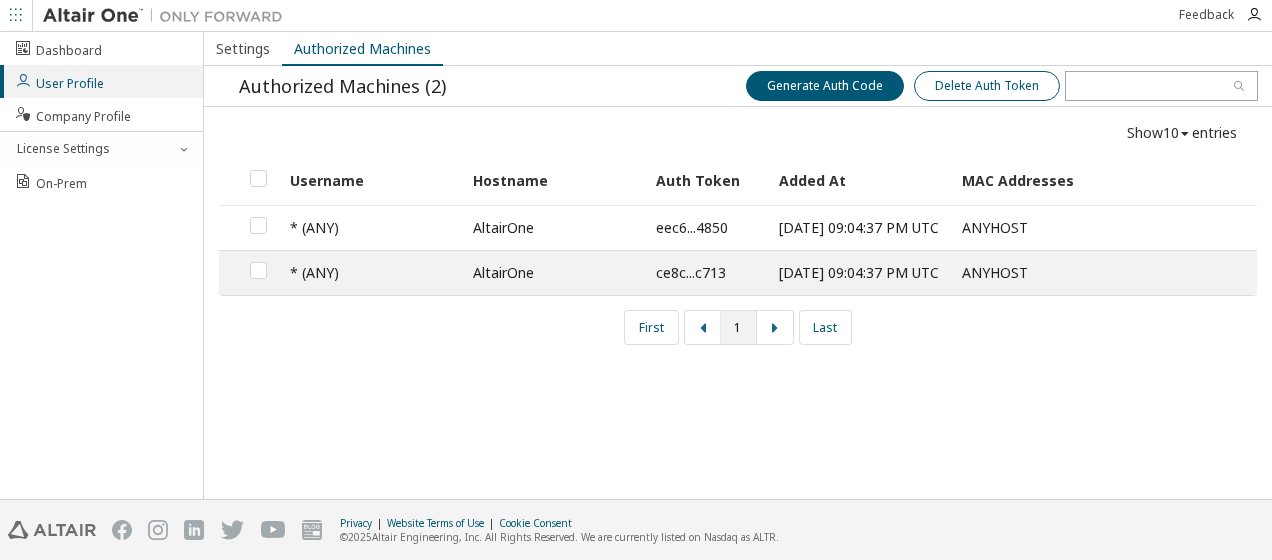 click on "Delete Auth Token" at bounding box center (987, 86) 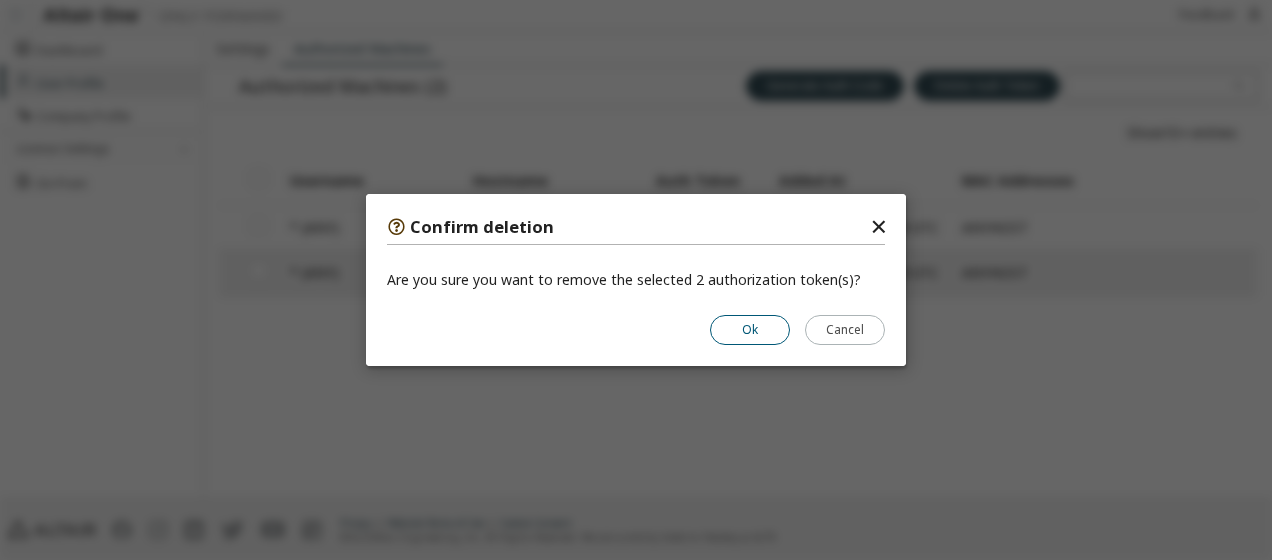 click on "Ok" at bounding box center [750, 330] 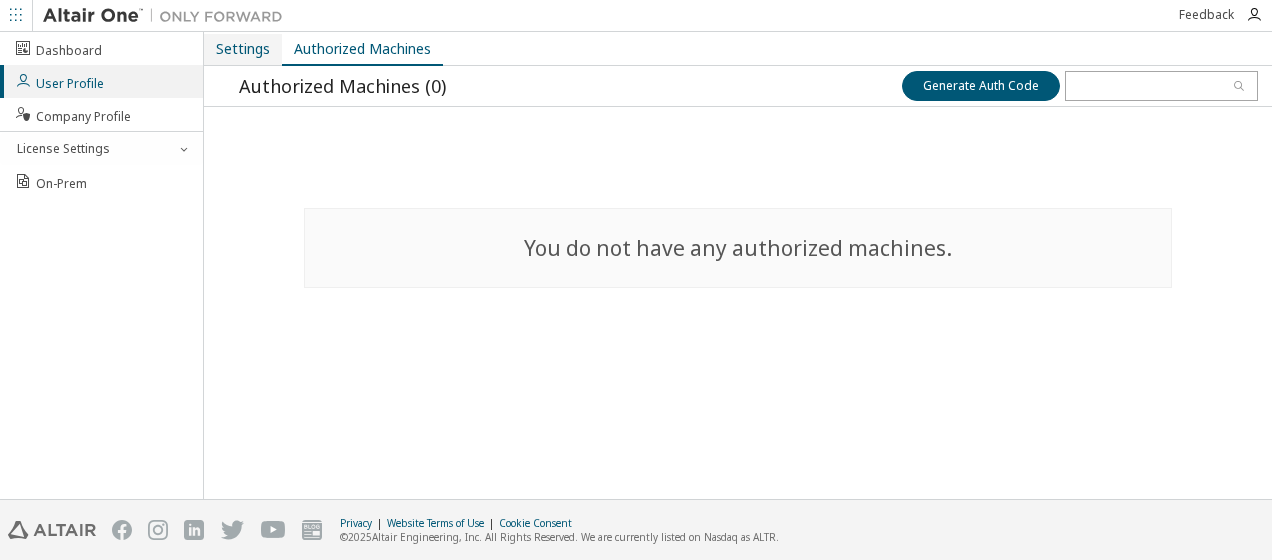 click on "Settings" at bounding box center [243, 49] 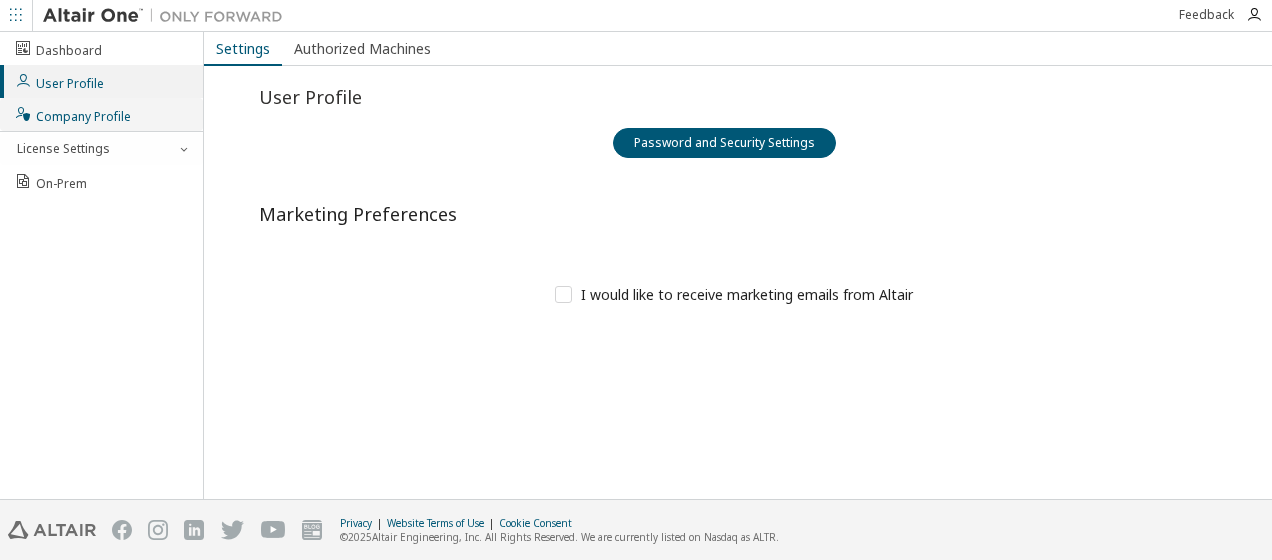 click on "Company Profile" at bounding box center (72, 114) 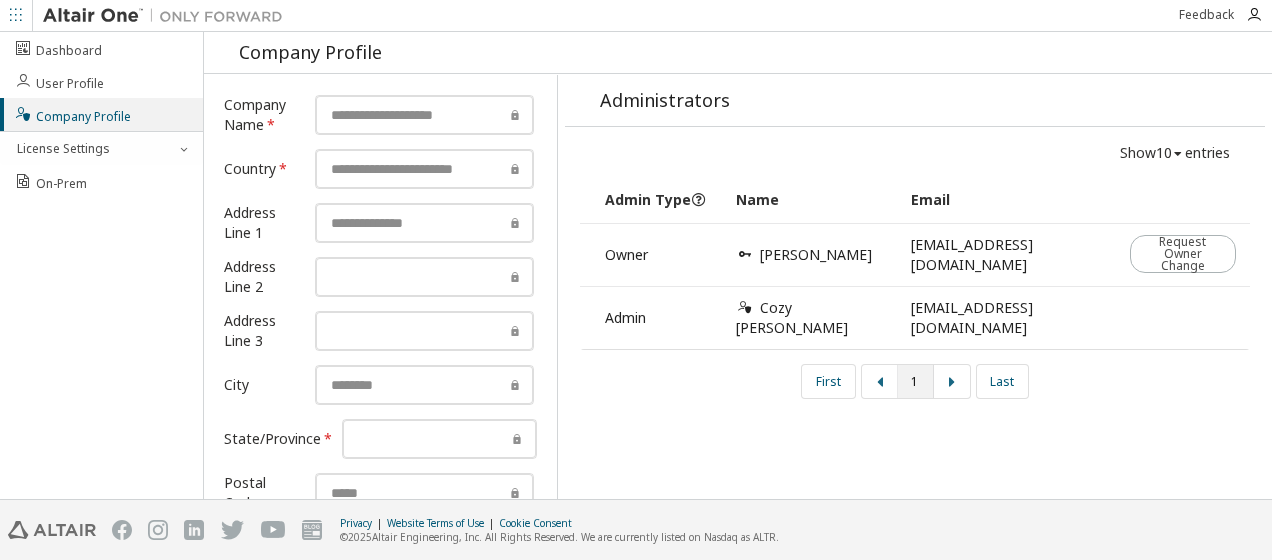 scroll, scrollTop: 43, scrollLeft: 0, axis: vertical 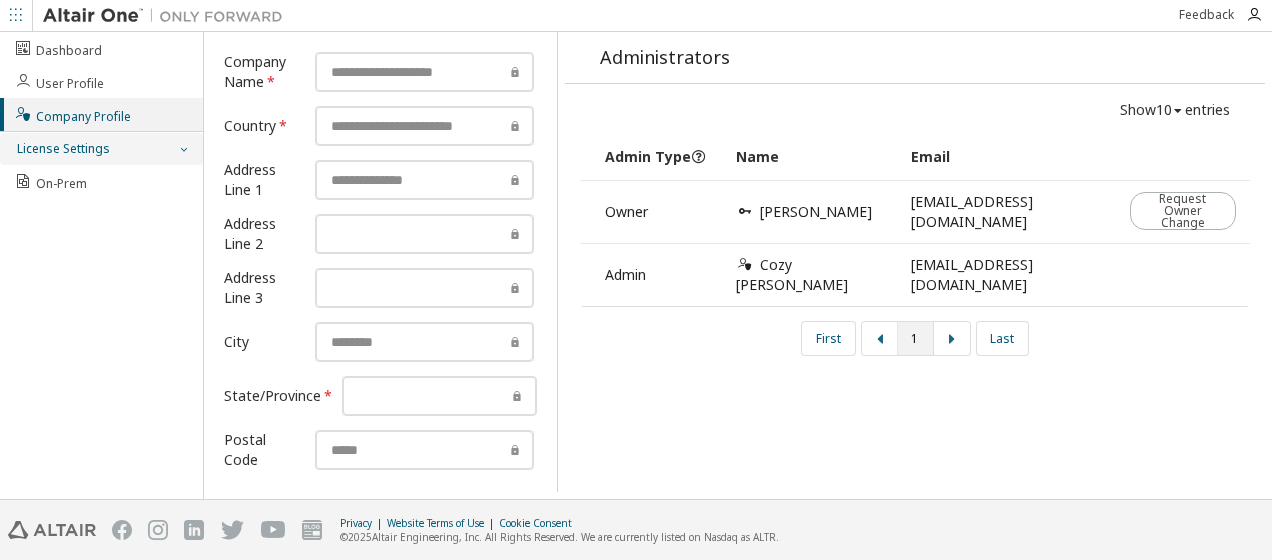 click on "License Settings" at bounding box center (62, 149) 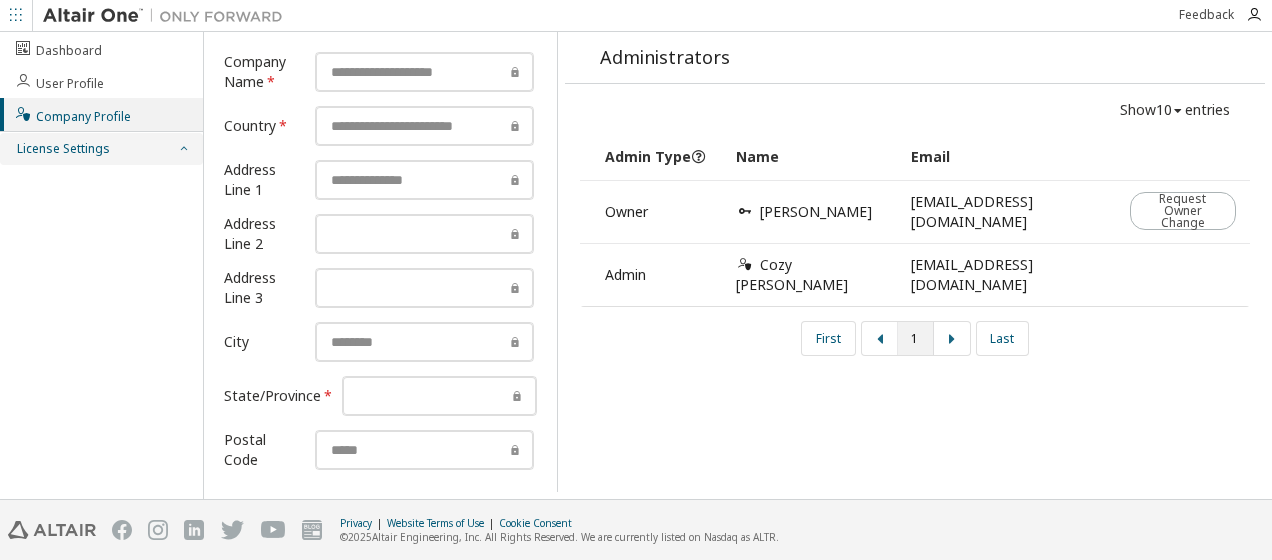 click on "License Settings" at bounding box center [62, 149] 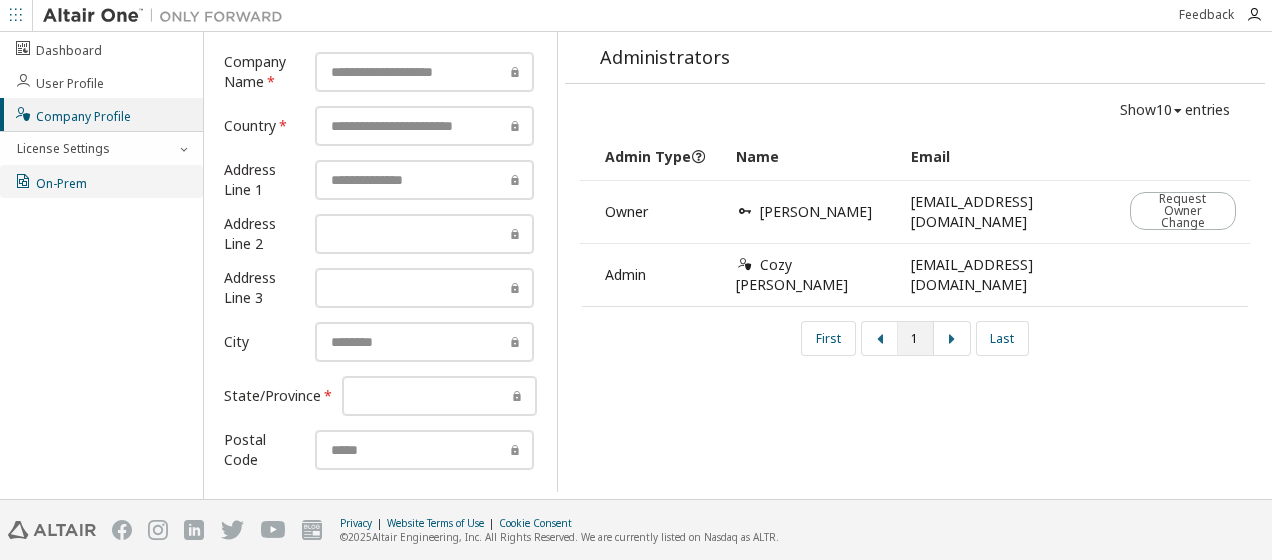 click on "On-Prem" at bounding box center [50, 181] 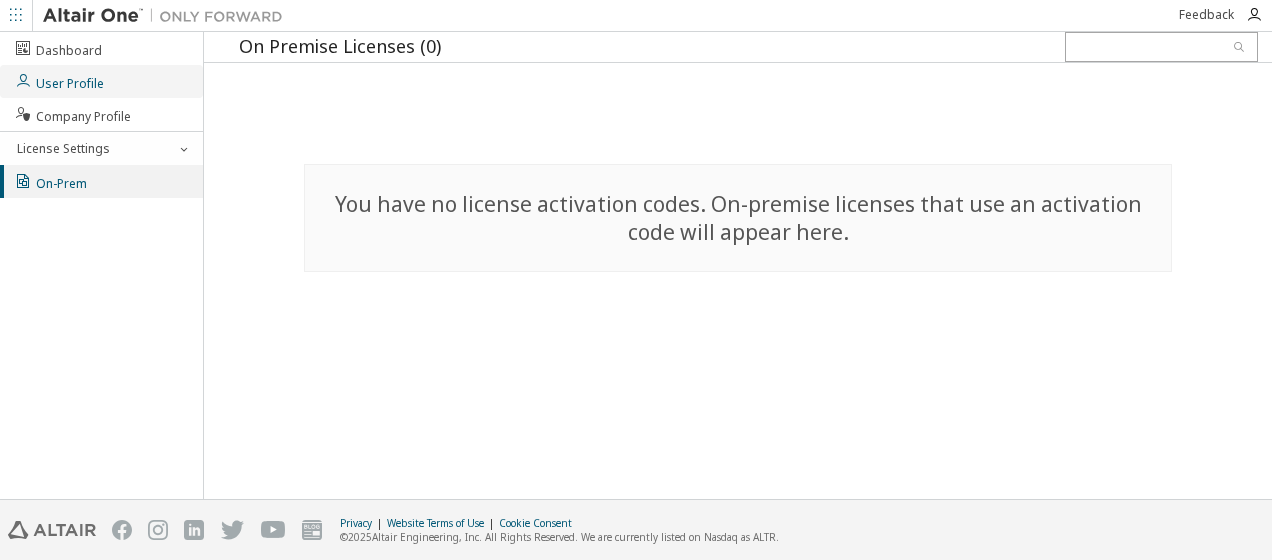 click on "User Profile" at bounding box center [59, 81] 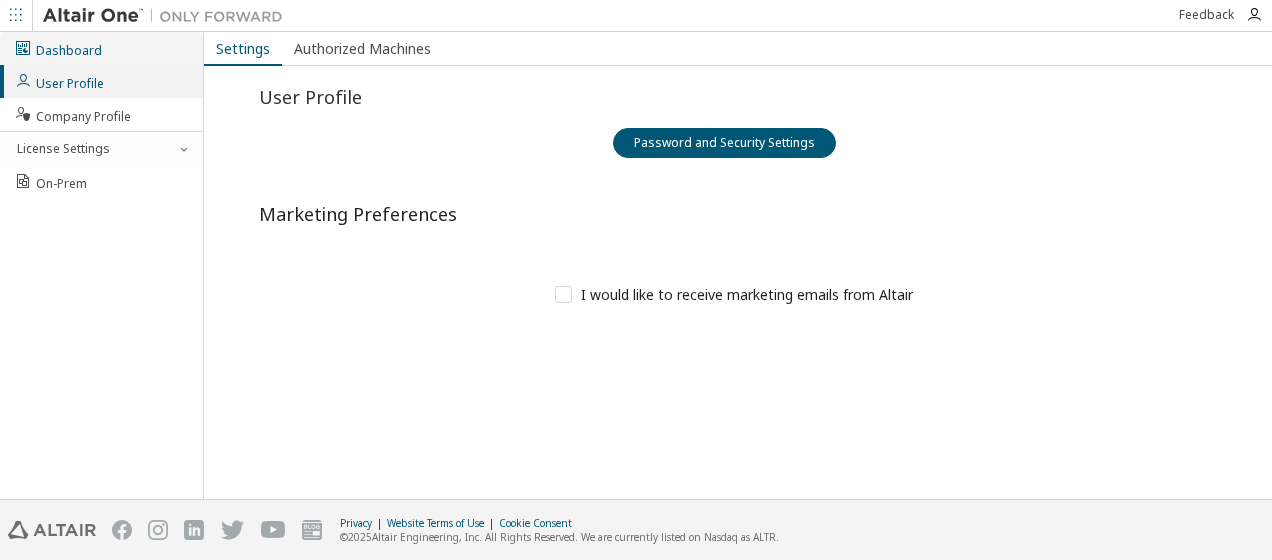 click on "Dashboard" at bounding box center (58, 48) 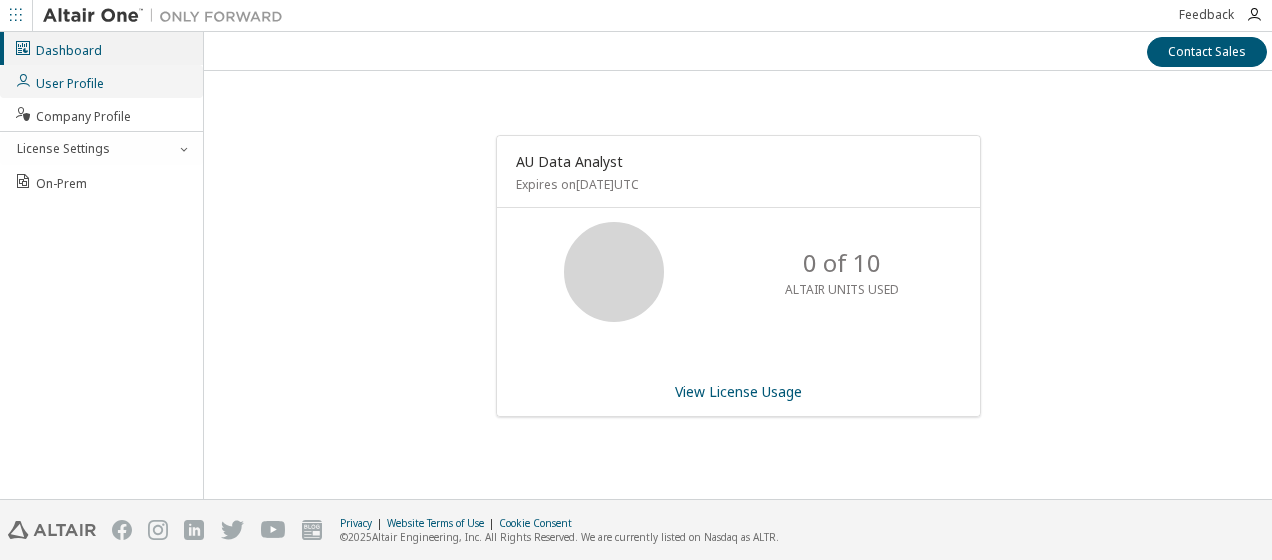 click on "User Profile" at bounding box center (59, 81) 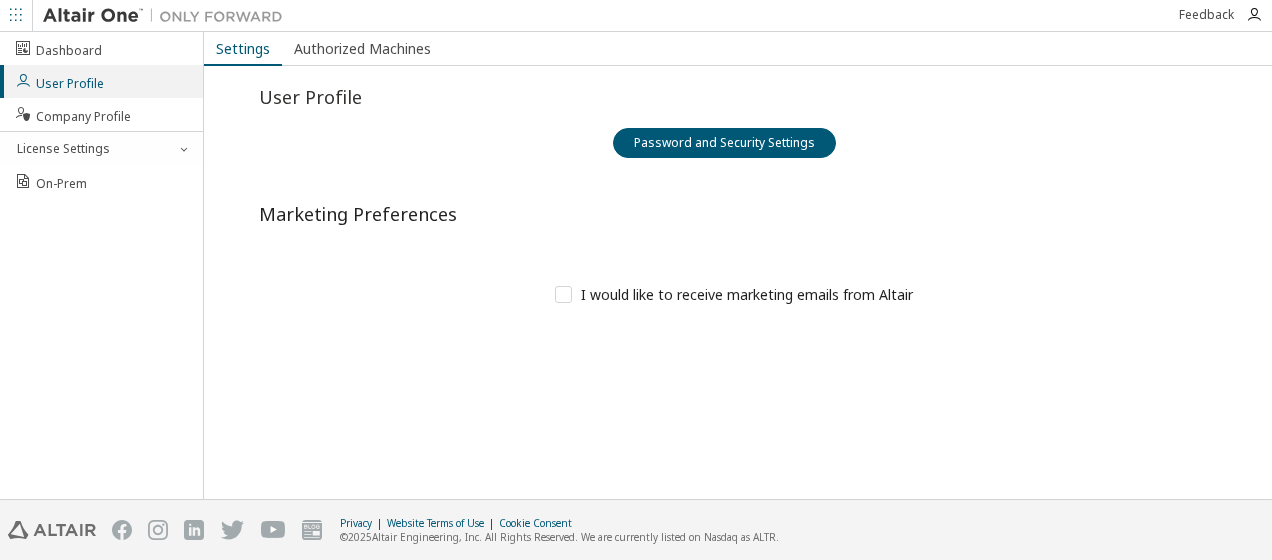 click at bounding box center [16, 15] 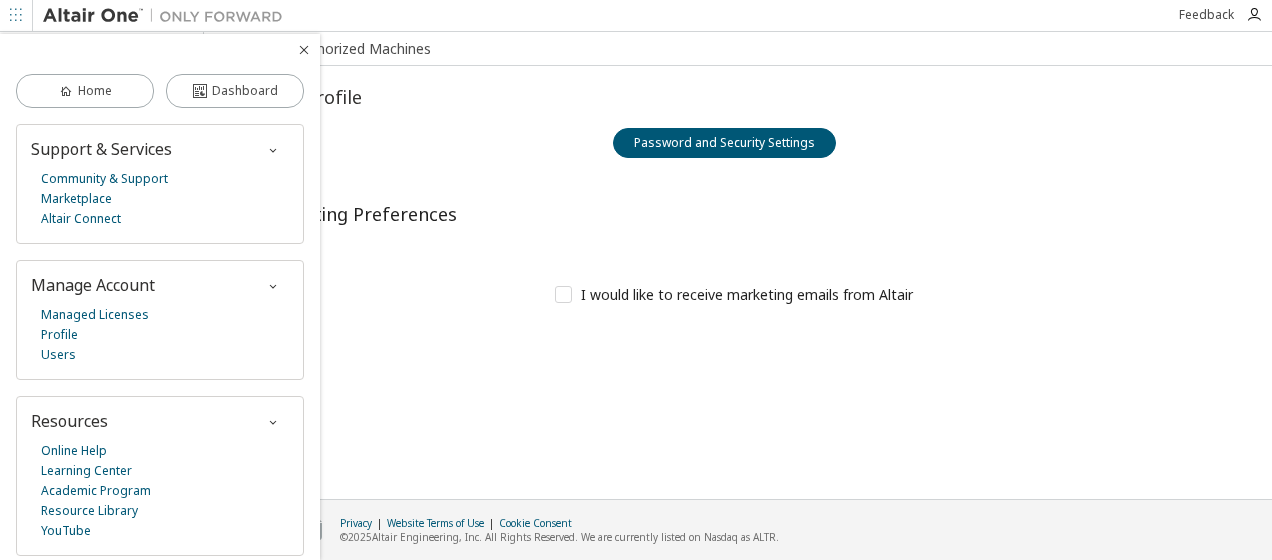 scroll, scrollTop: 13, scrollLeft: 0, axis: vertical 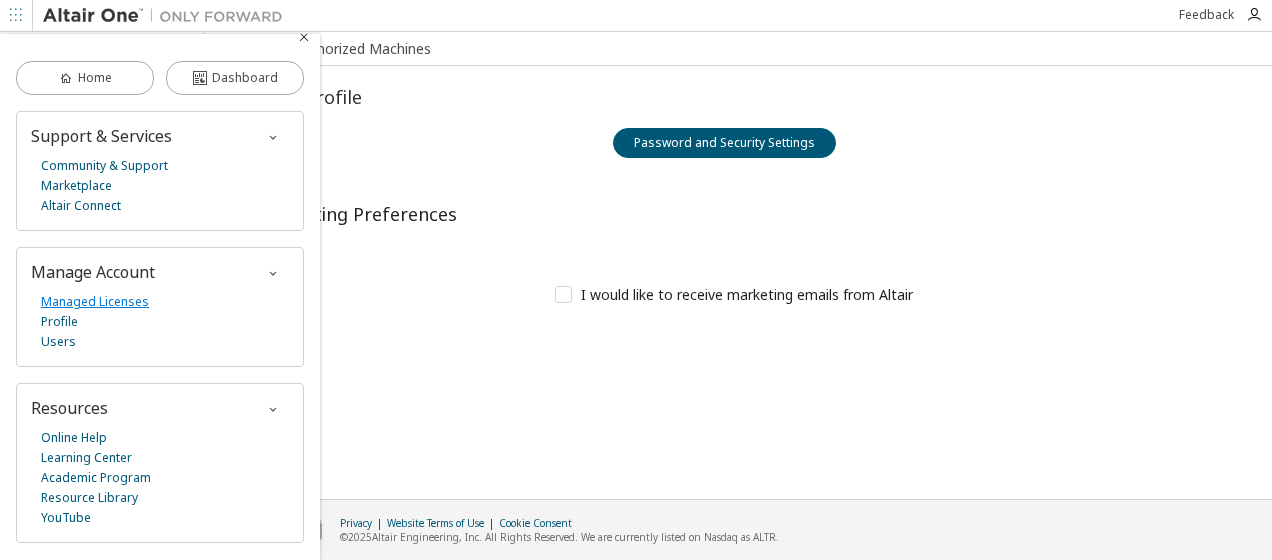 click on "Managed Licenses" at bounding box center [95, 302] 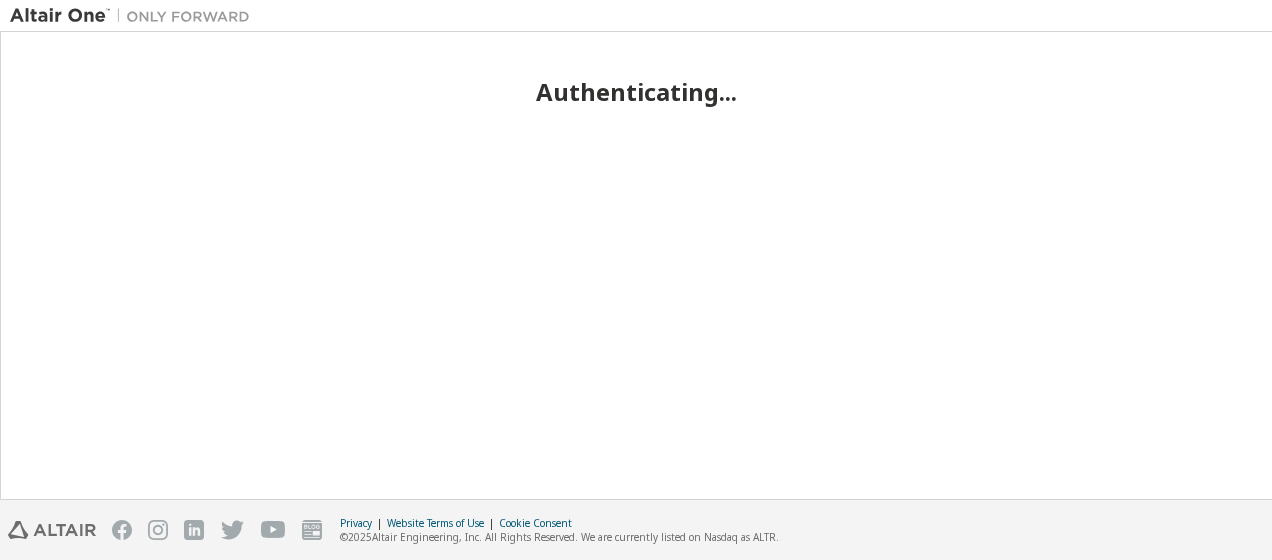 scroll, scrollTop: 0, scrollLeft: 0, axis: both 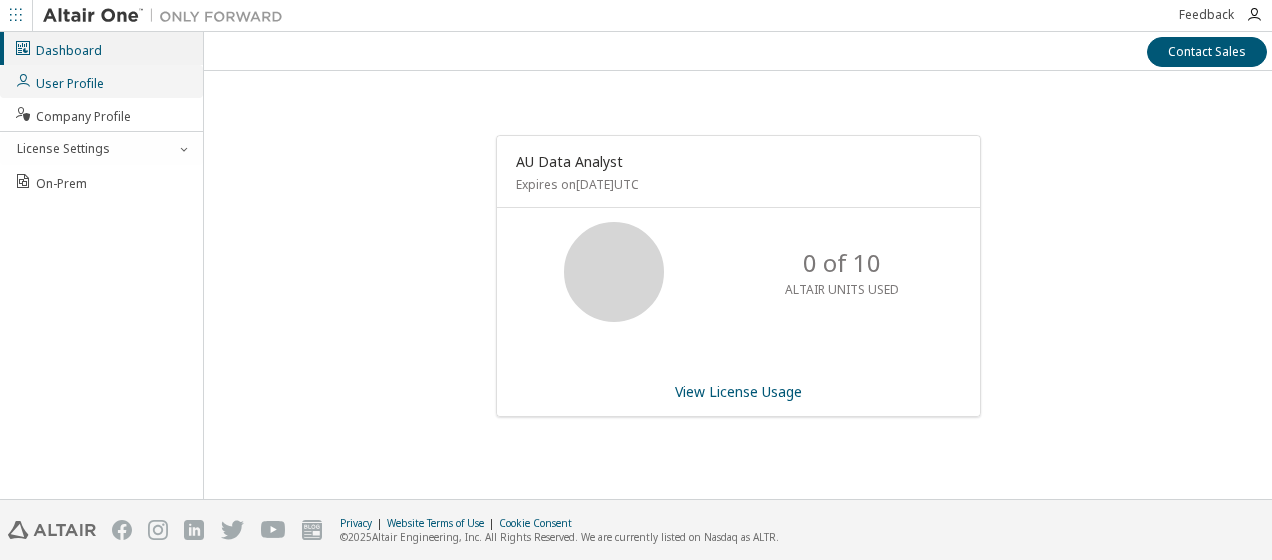 click on "User Profile" at bounding box center [59, 81] 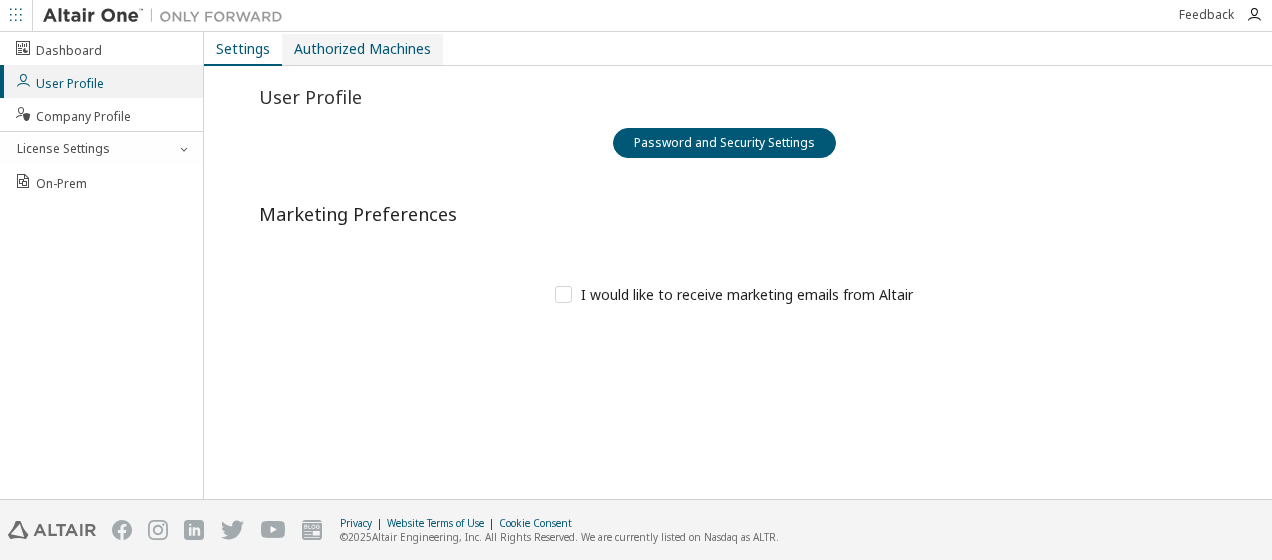 click on "Authorized Machines" at bounding box center [362, 49] 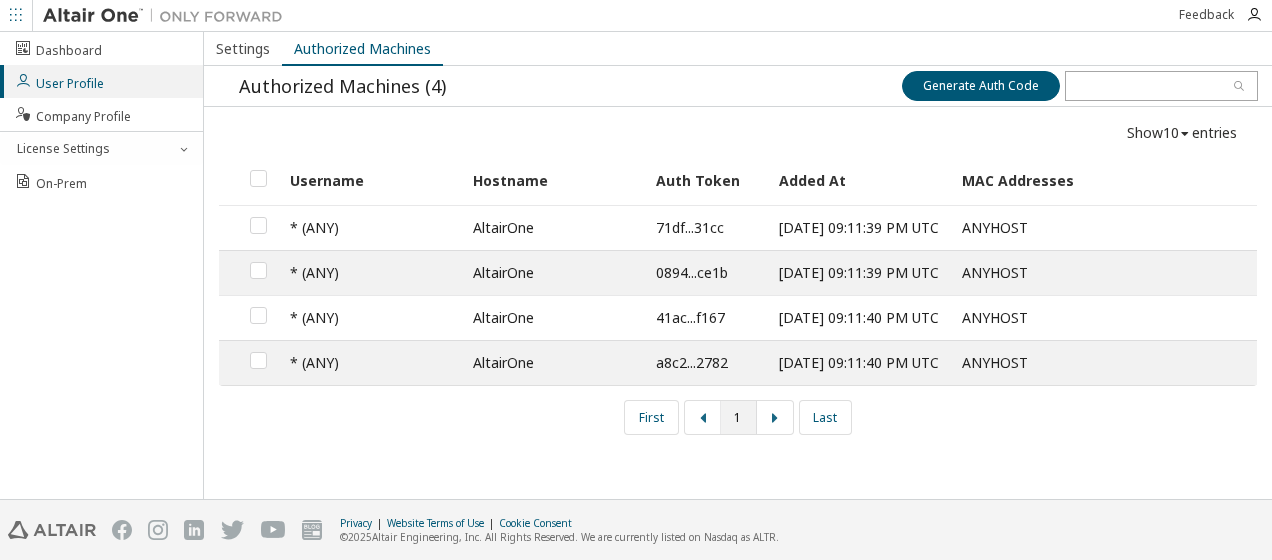 click on "10 10 30 50 100" at bounding box center (1177, 133) 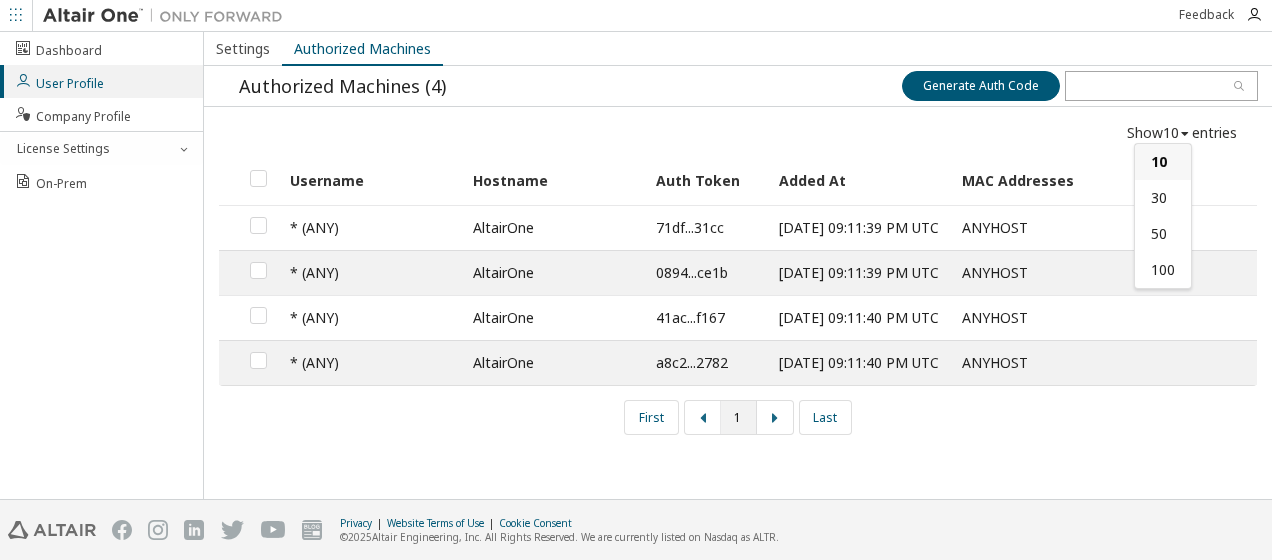 click on "10 10 30 50 100" at bounding box center [1177, 133] 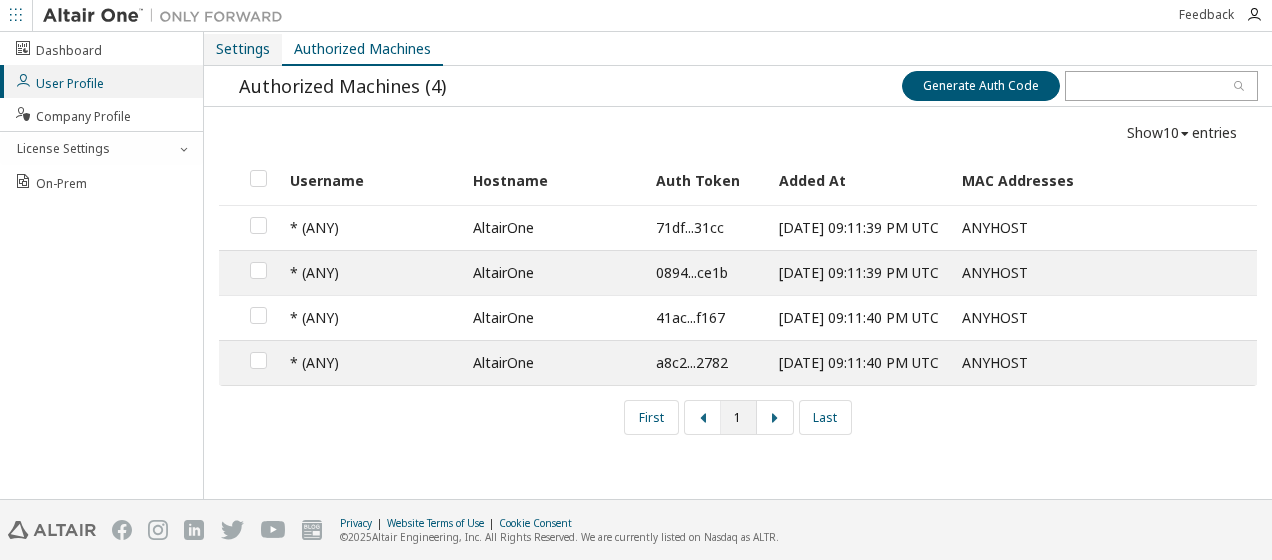 click on "Settings" at bounding box center [243, 49] 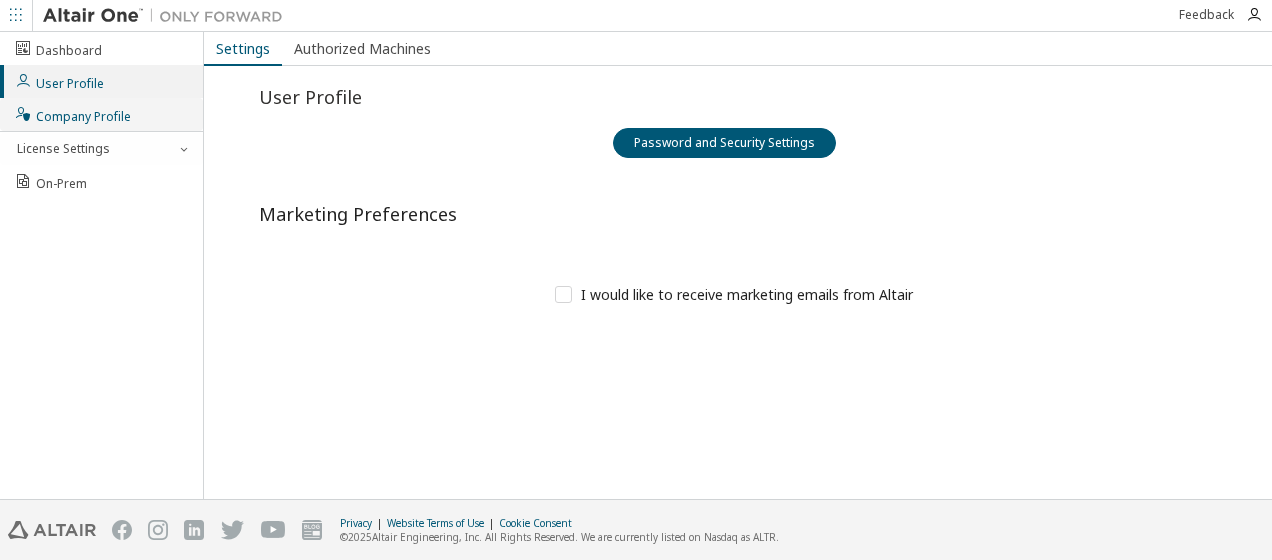 click on "Company Profile" at bounding box center (72, 114) 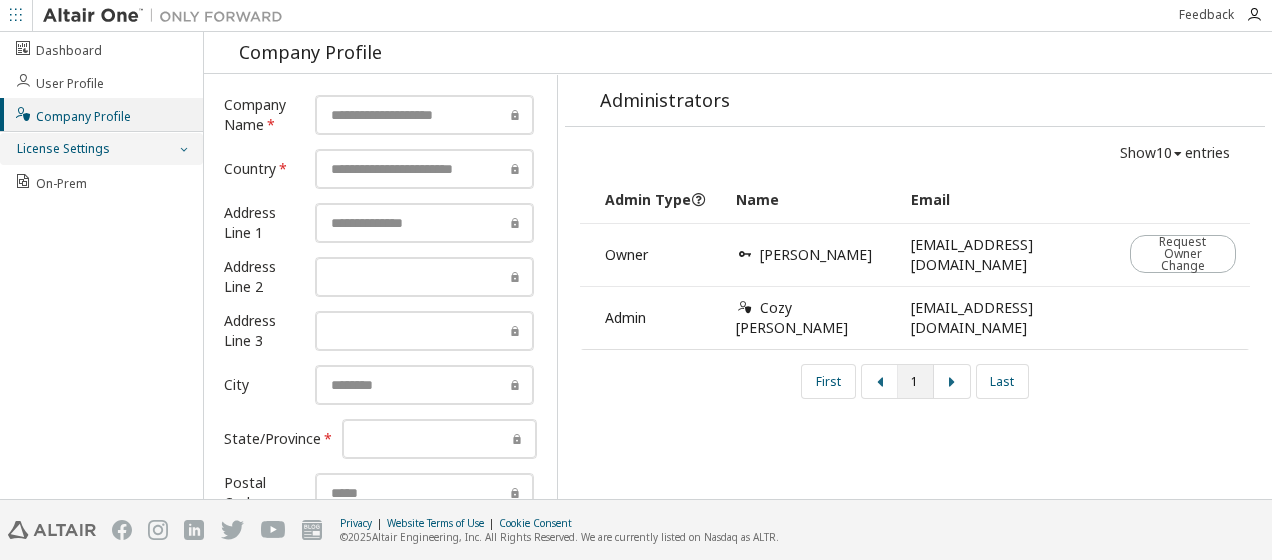 click on "License Settings" at bounding box center (62, 149) 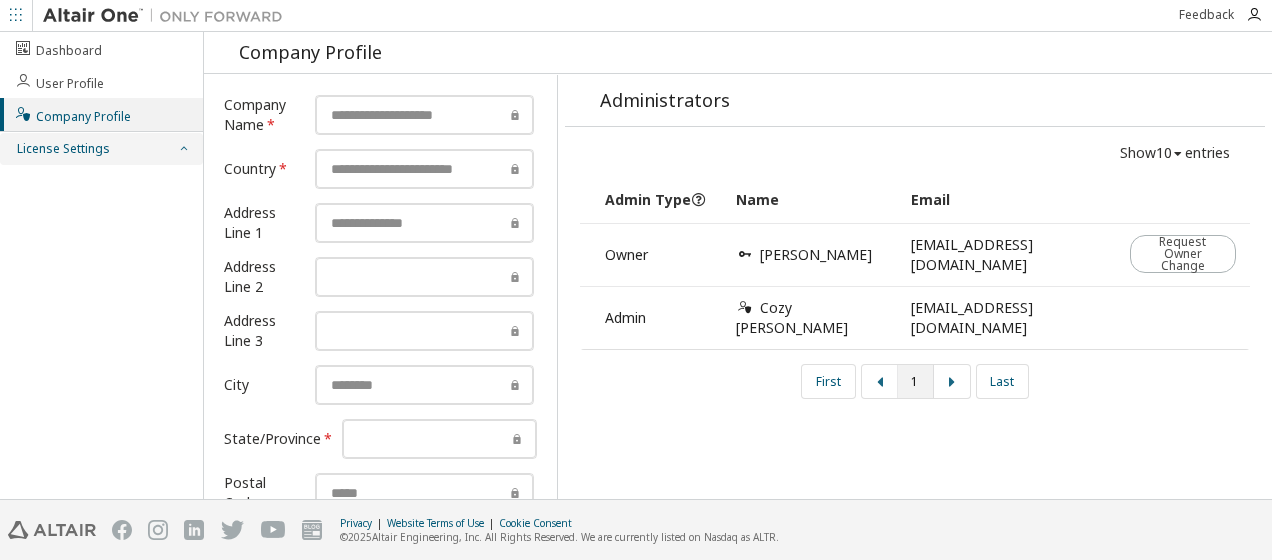 click on "License Settings" at bounding box center [62, 149] 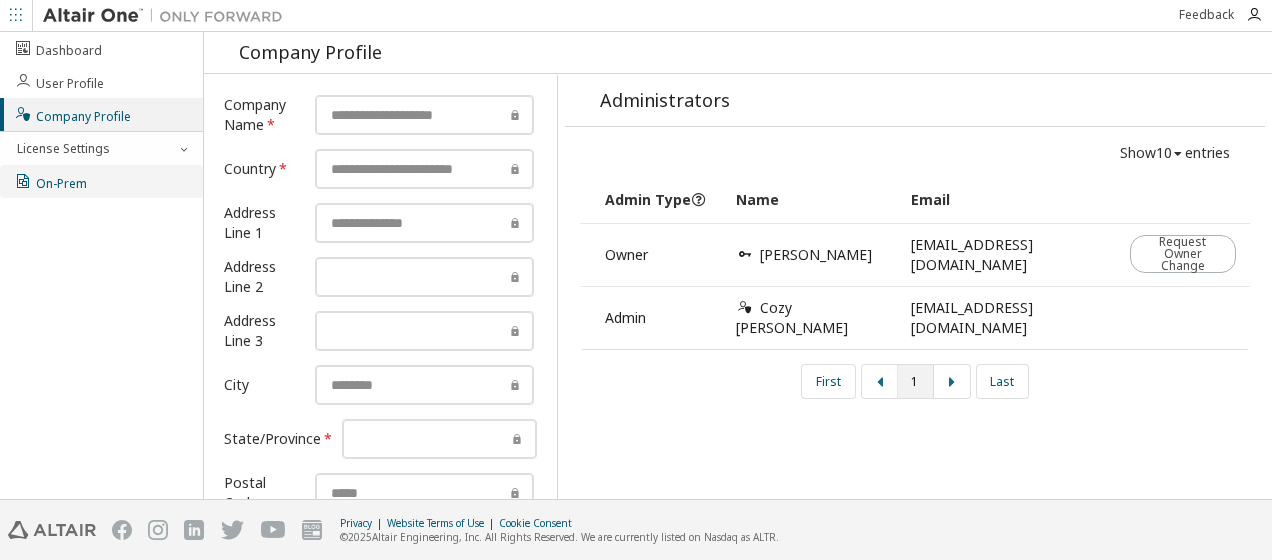 click on "On-Prem" at bounding box center [50, 181] 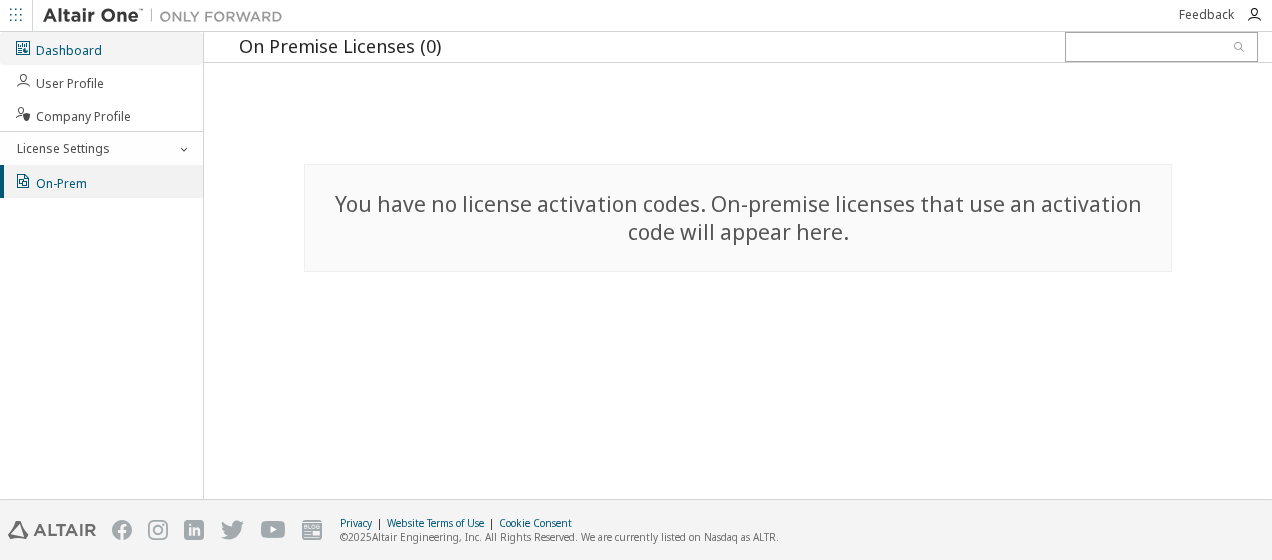 click on "Dashboard" at bounding box center [58, 48] 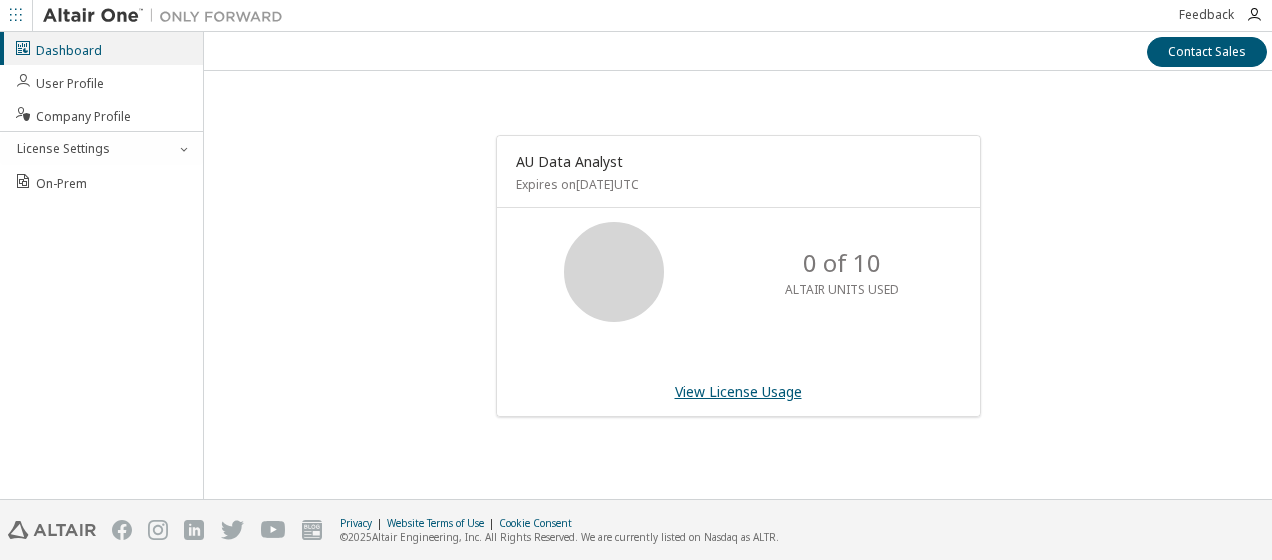 click on "View License Usage" at bounding box center (738, 391) 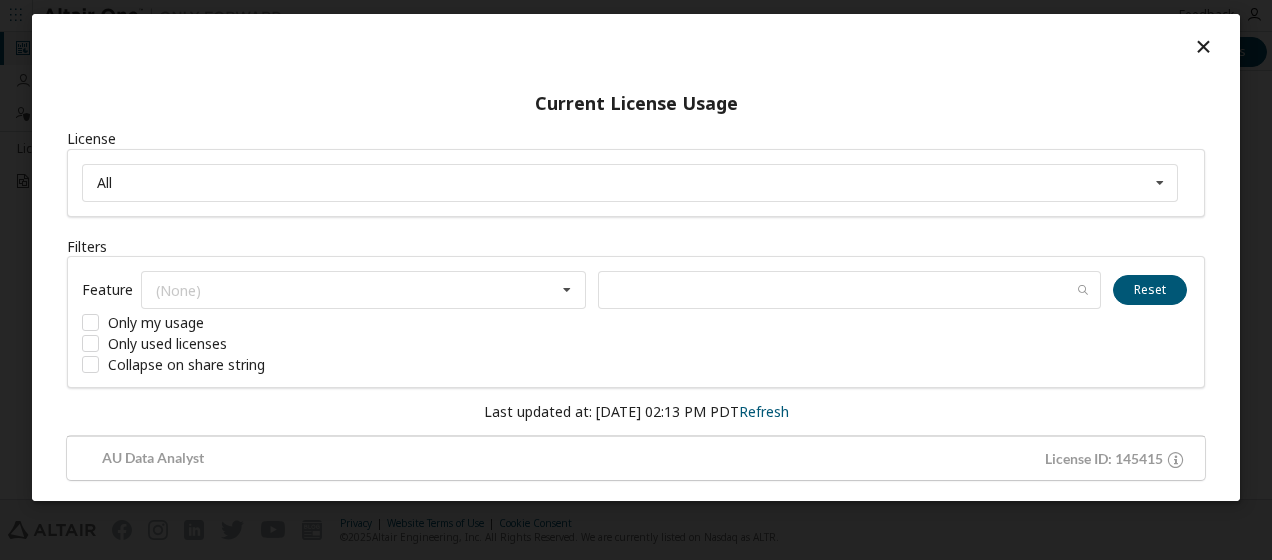 click at bounding box center [1203, 46] 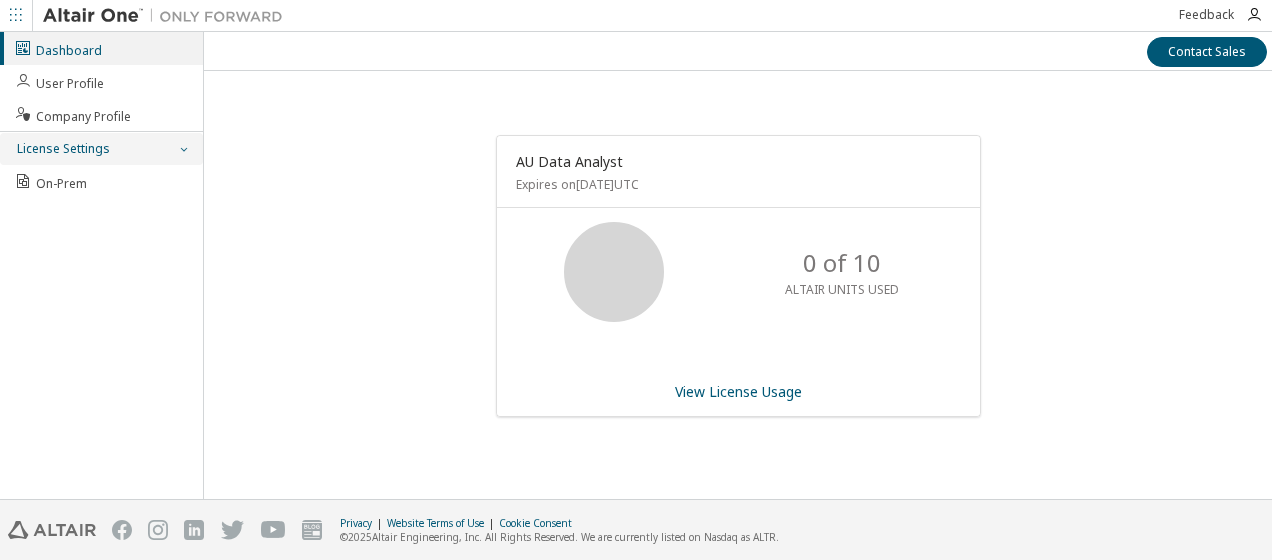 click on "License Settings" at bounding box center (62, 149) 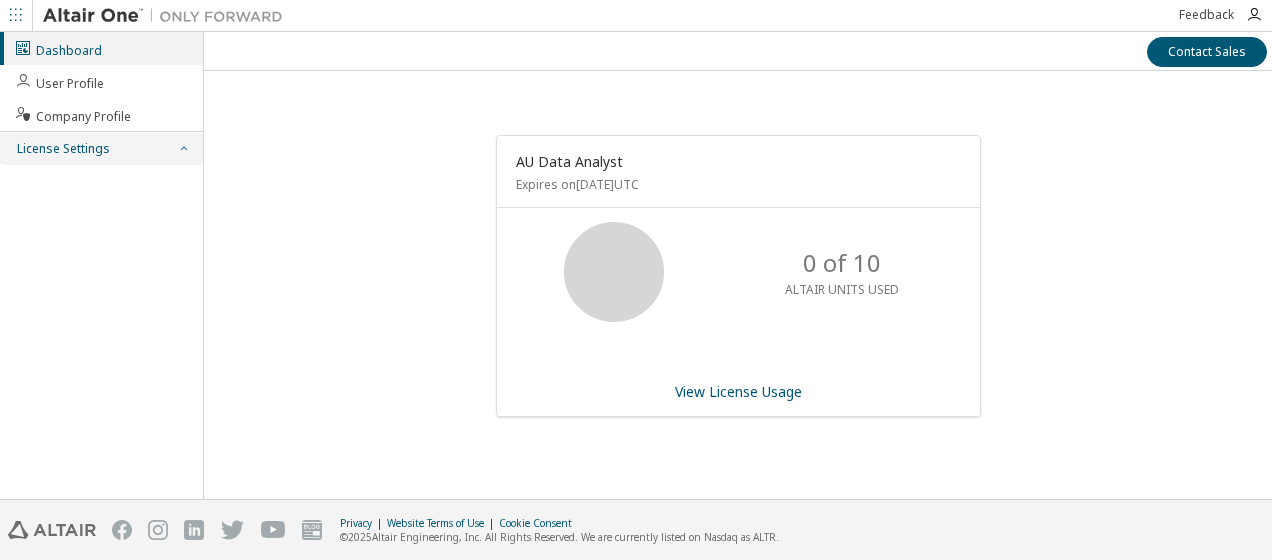 click on "License Settings" at bounding box center [62, 149] 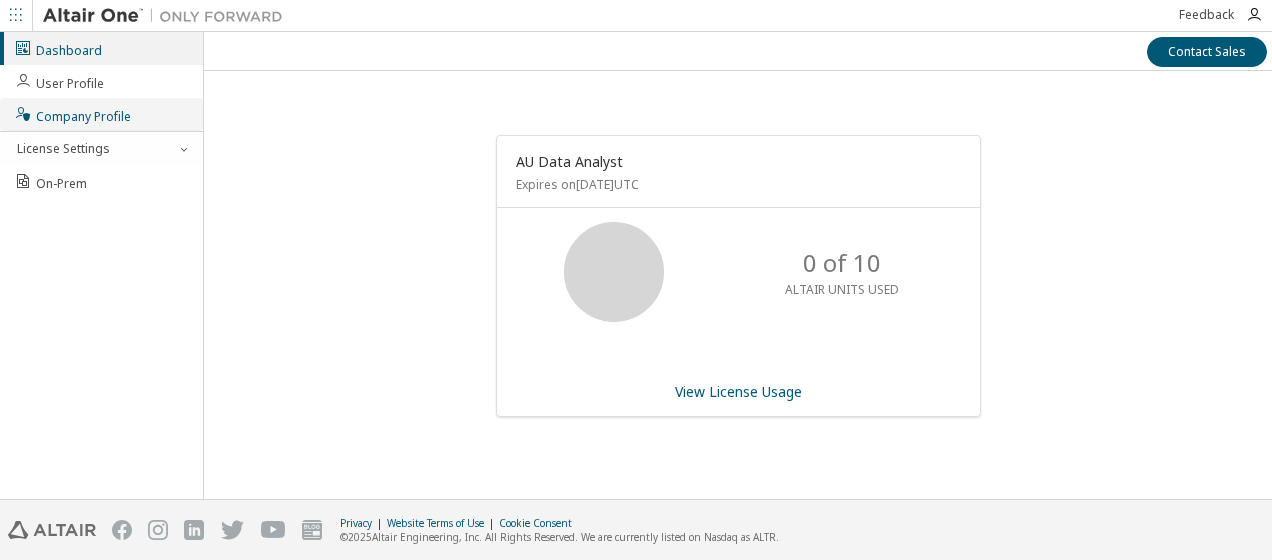 click on "Company Profile" at bounding box center (72, 114) 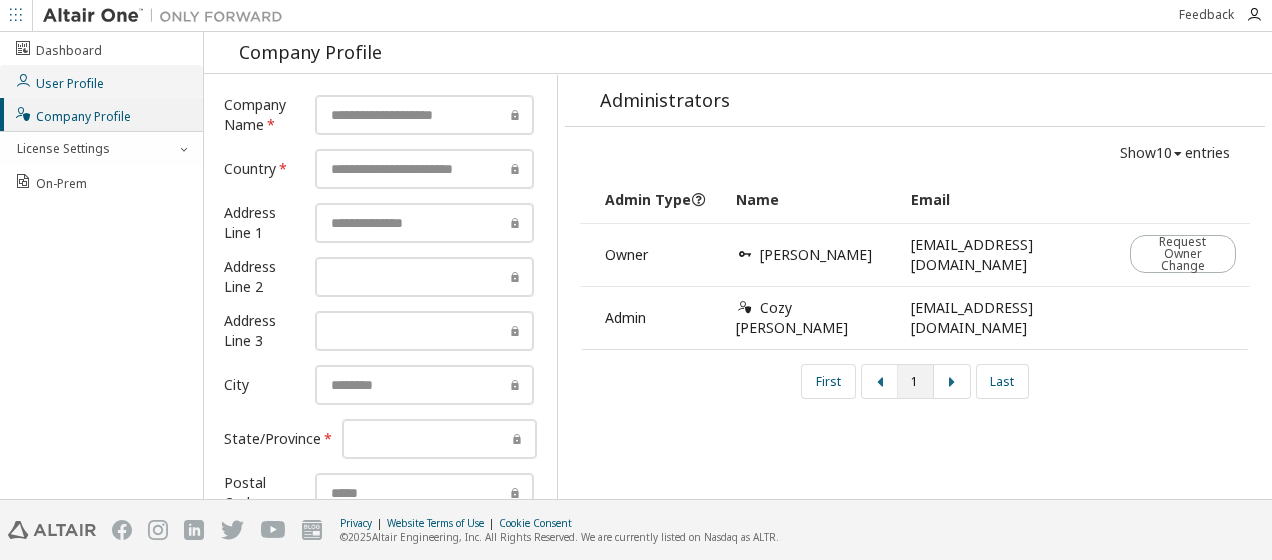 click on "User Profile" at bounding box center (101, 81) 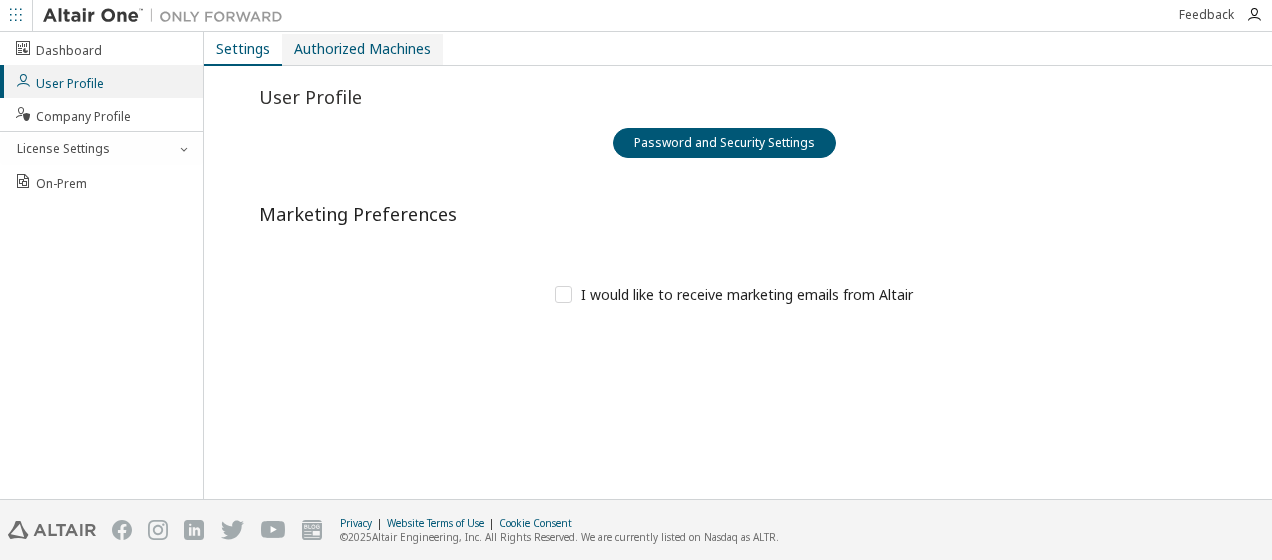 click on "Authorized Machines" at bounding box center (362, 49) 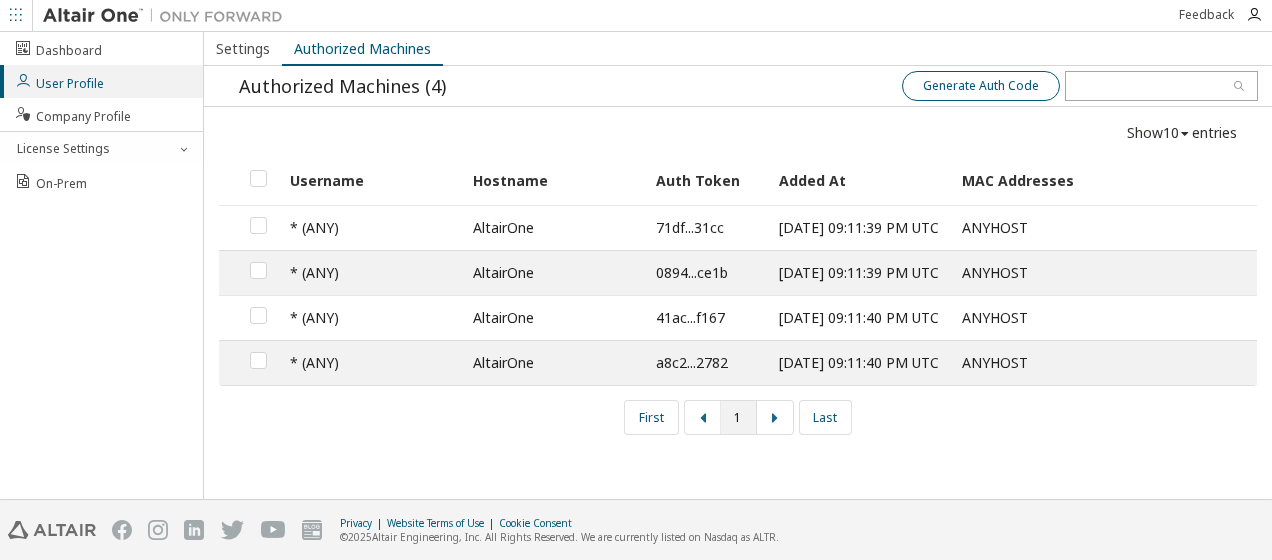 click on "Generate Auth Code" at bounding box center [981, 86] 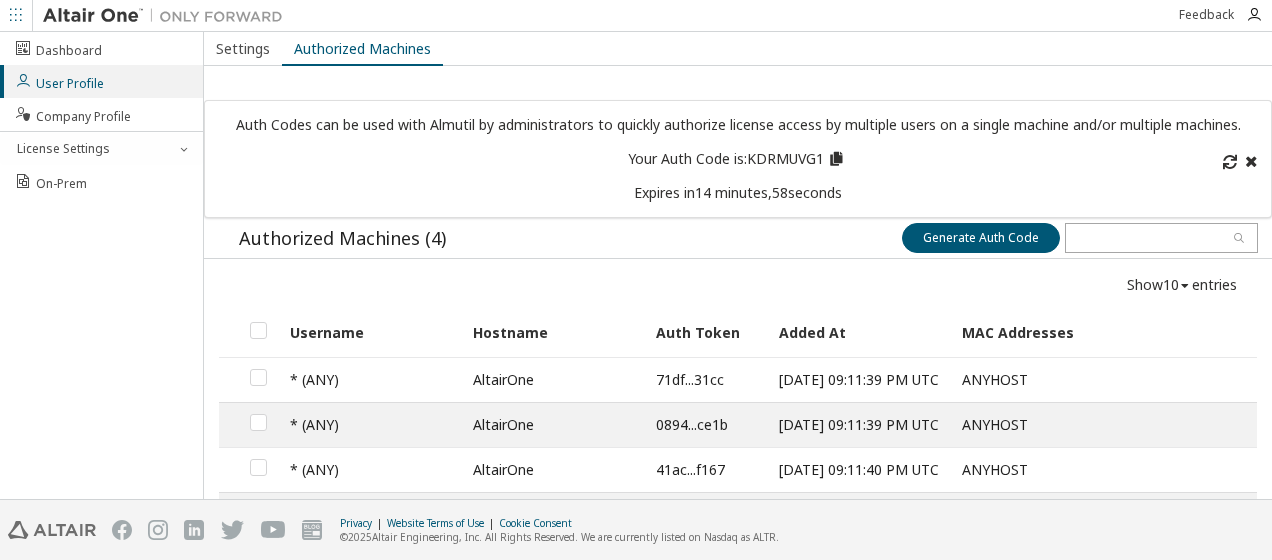 click at bounding box center (836, 156) 